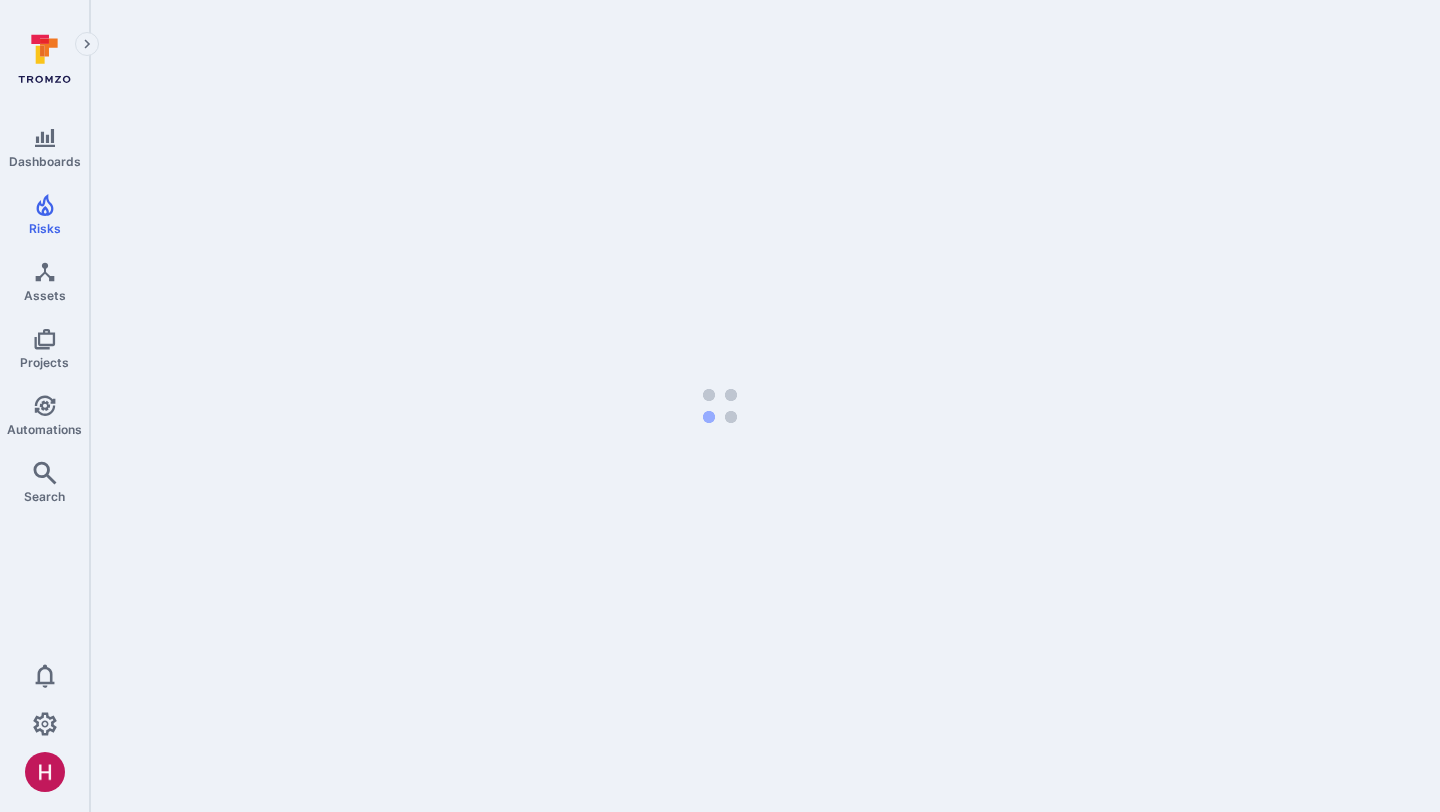 scroll, scrollTop: 0, scrollLeft: 0, axis: both 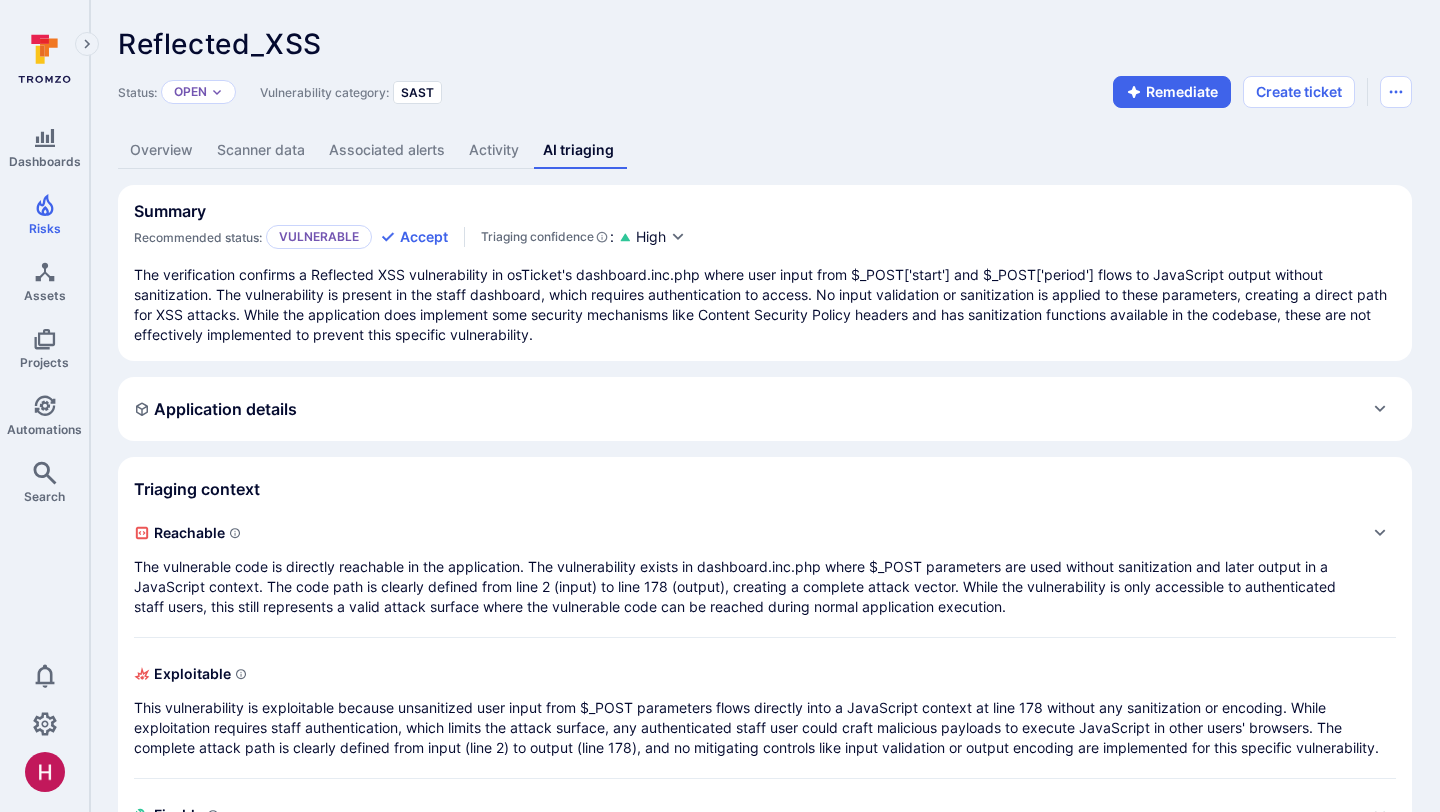 click on "Summary Recommended status: Vulnerable Accept Triaging confidence : High" at bounding box center [765, 225] 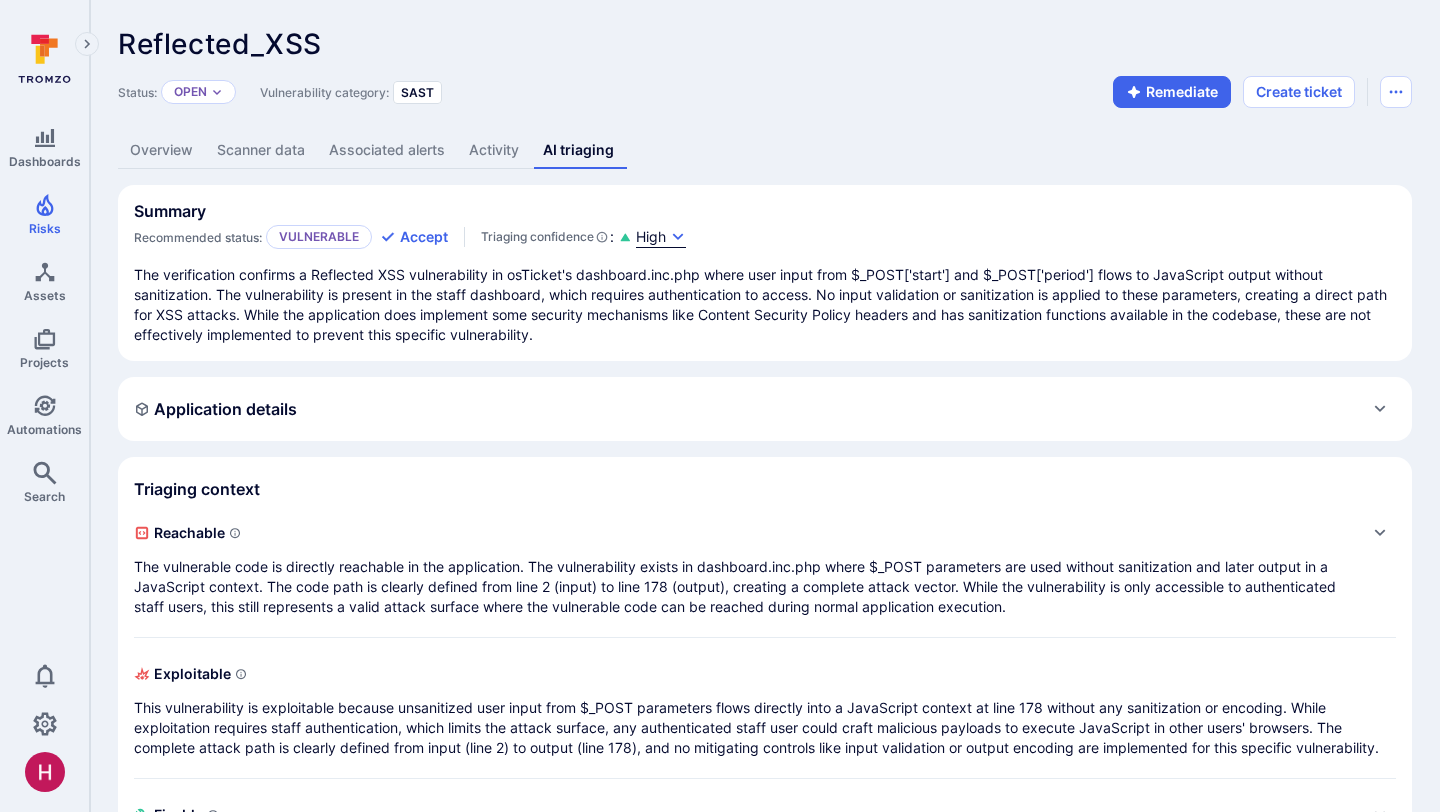 click 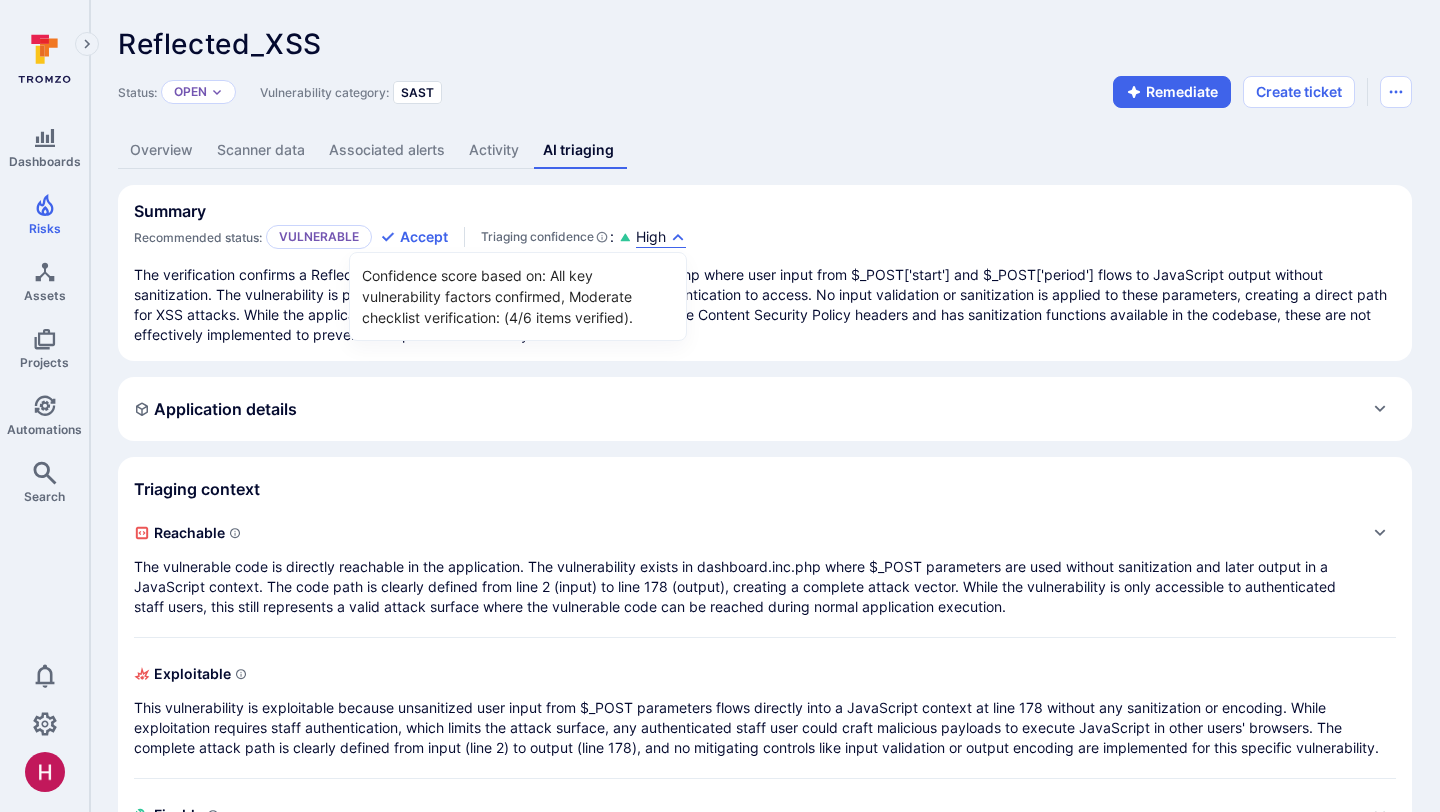 click at bounding box center [720, 406] 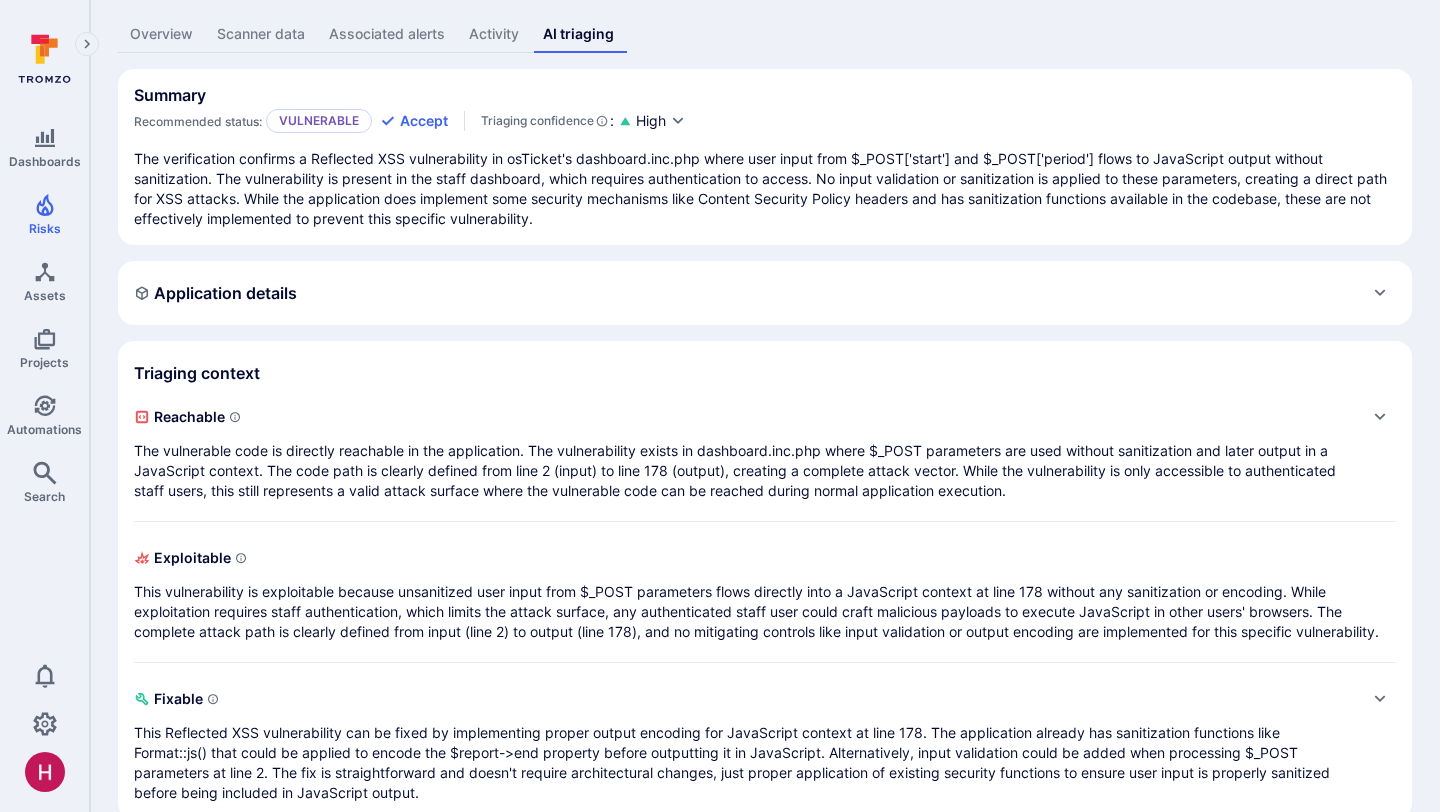 scroll, scrollTop: 151, scrollLeft: 0, axis: vertical 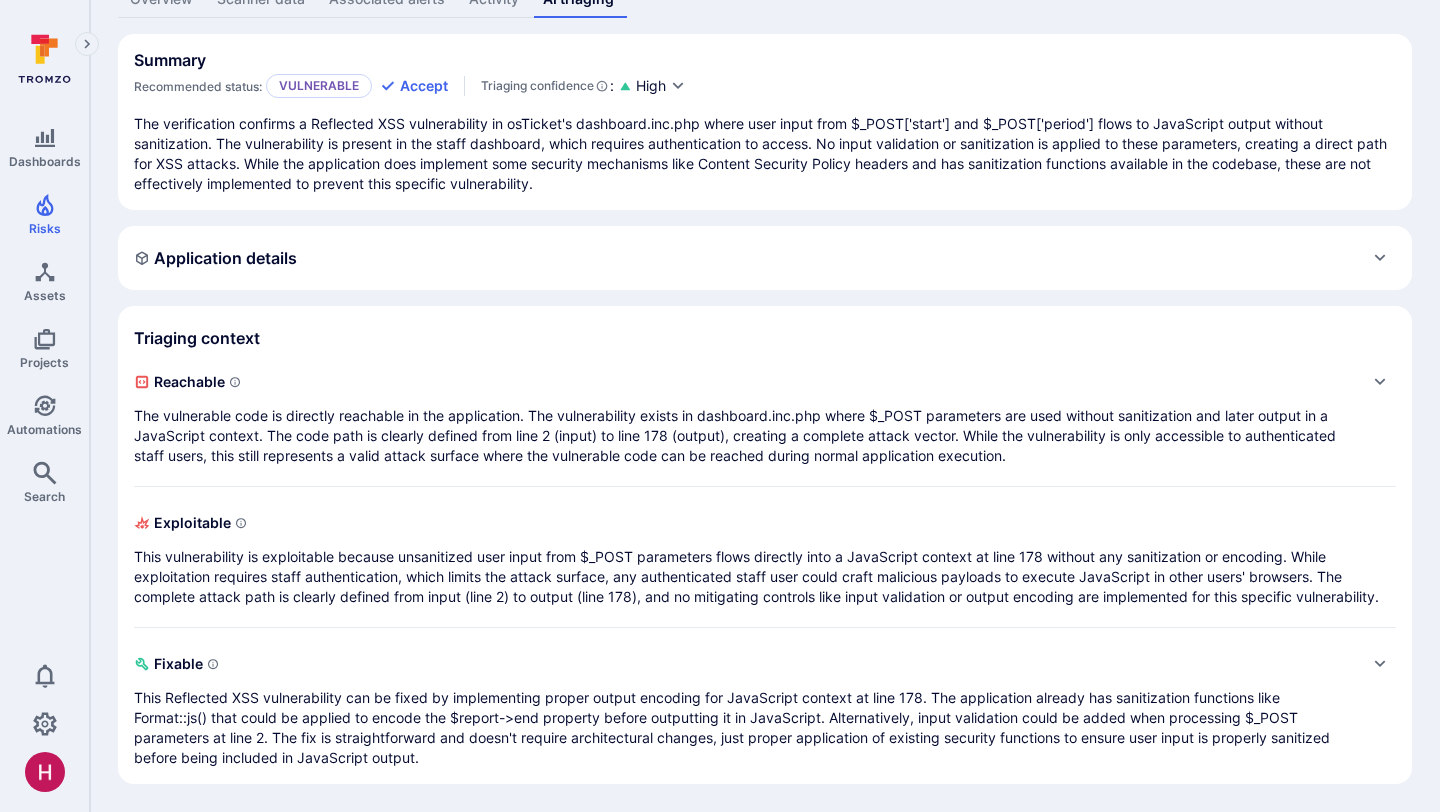 type 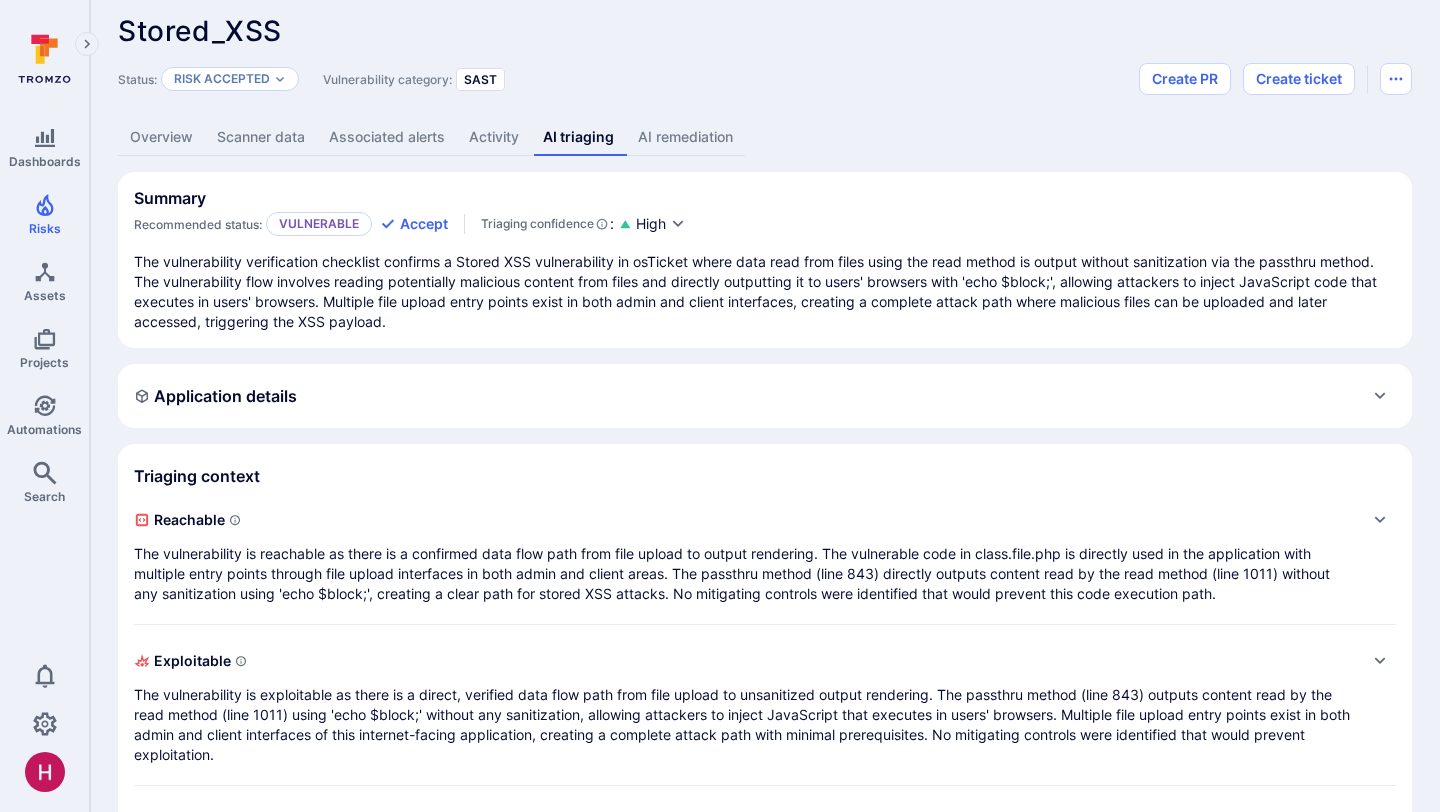 scroll, scrollTop: 73, scrollLeft: 0, axis: vertical 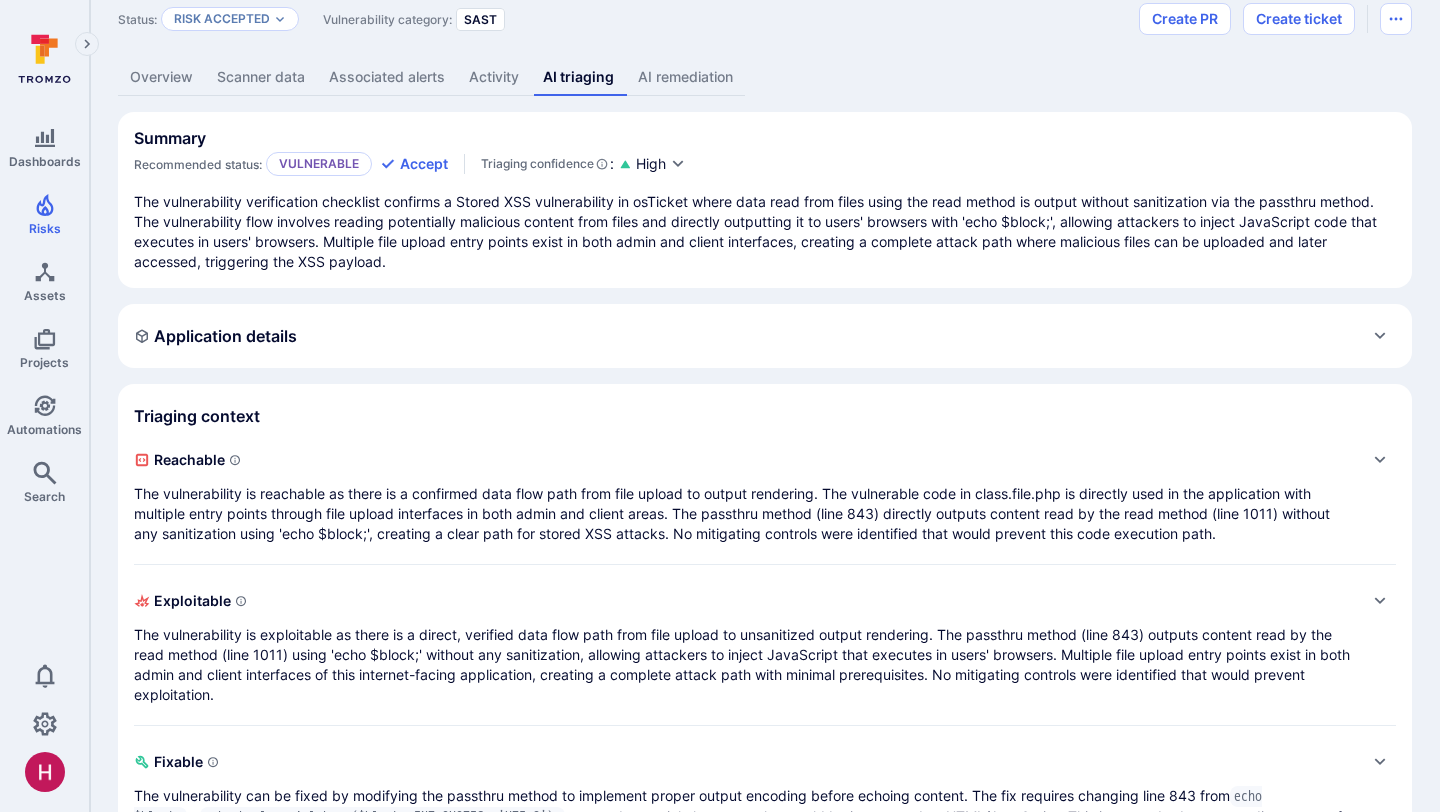 click on "Application details" at bounding box center [765, 336] 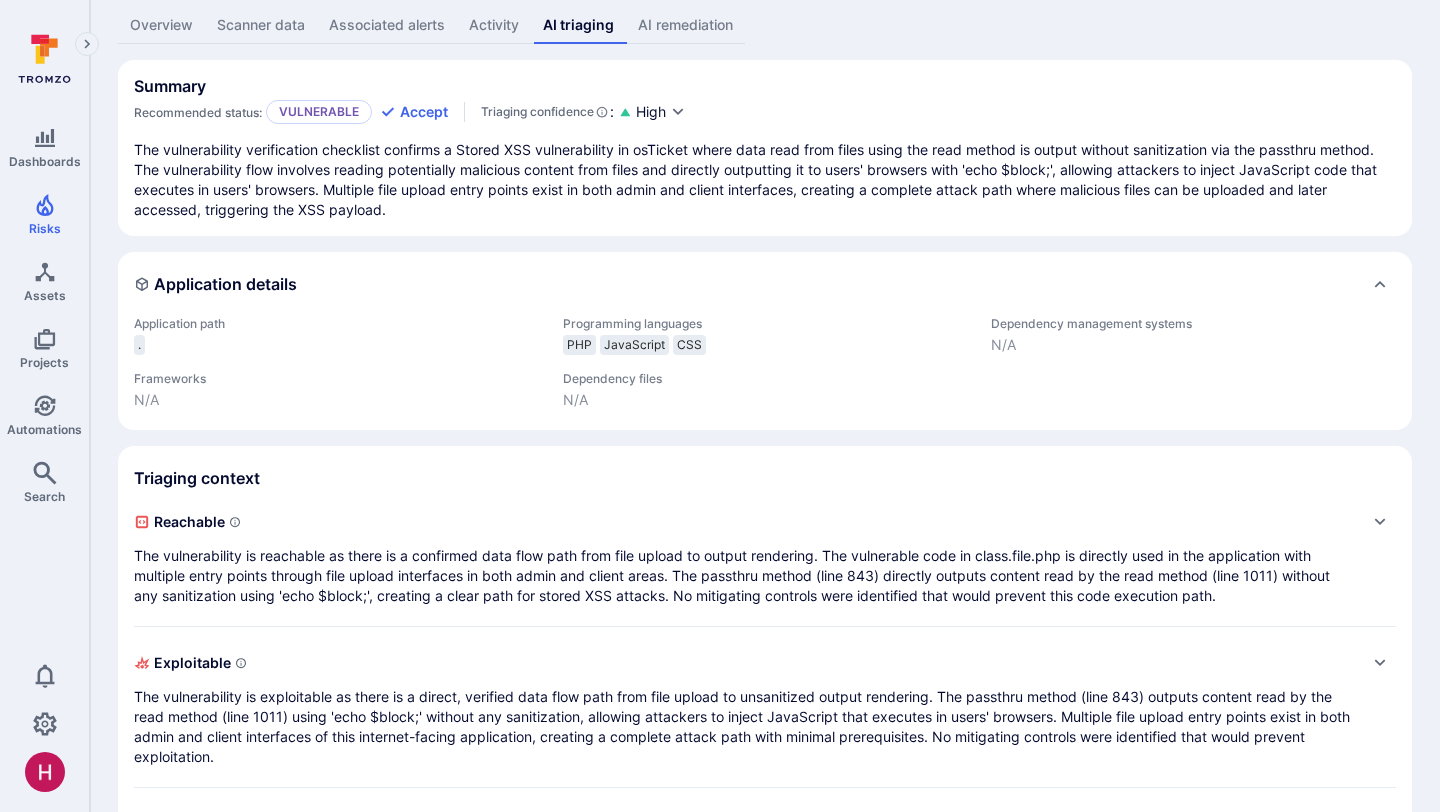 scroll, scrollTop: 131, scrollLeft: 0, axis: vertical 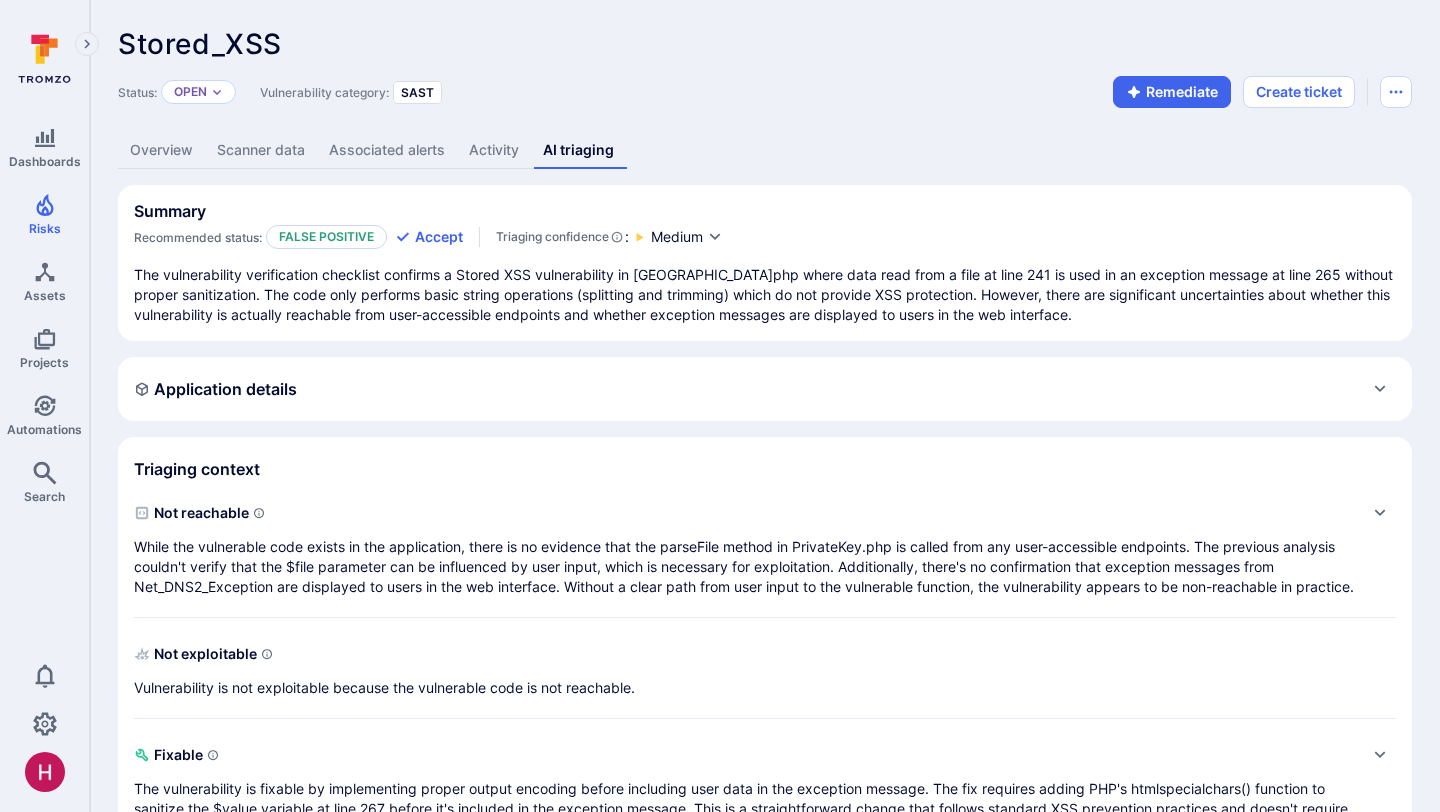 click on "The vulnerability verification checklist confirms a Stored XSS vulnerability in PrivateKey.php where data read from a file at line 241 is used in an exception message at line 265 without proper sanitization. The code only performs basic string operations (splitting and trimming) which do not provide XSS protection. However, there are significant uncertainties about whether this vulnerability is actually reachable from user-accessible endpoints and whether exception messages are displayed to users in the web interface." at bounding box center (765, 295) 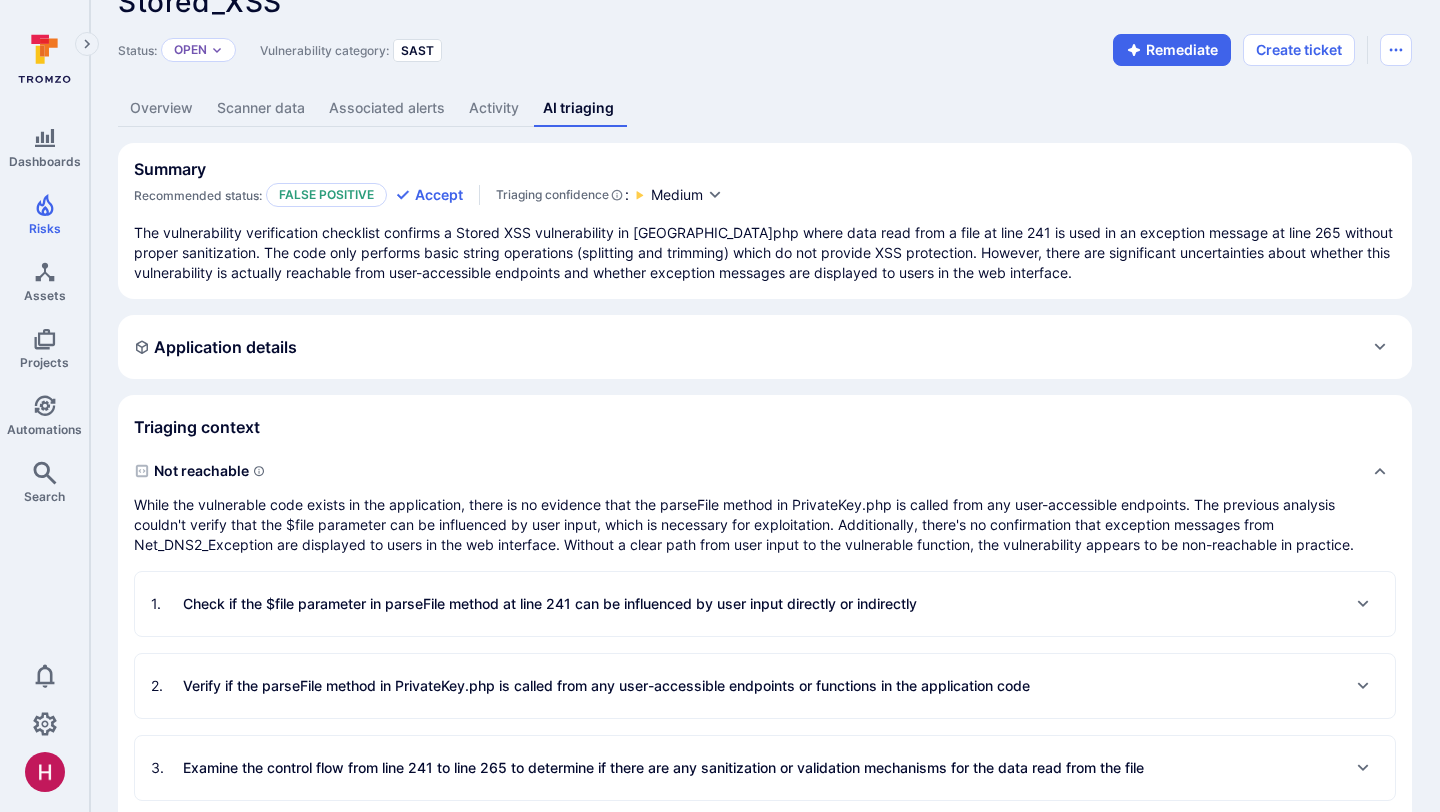 scroll, scrollTop: 47, scrollLeft: 0, axis: vertical 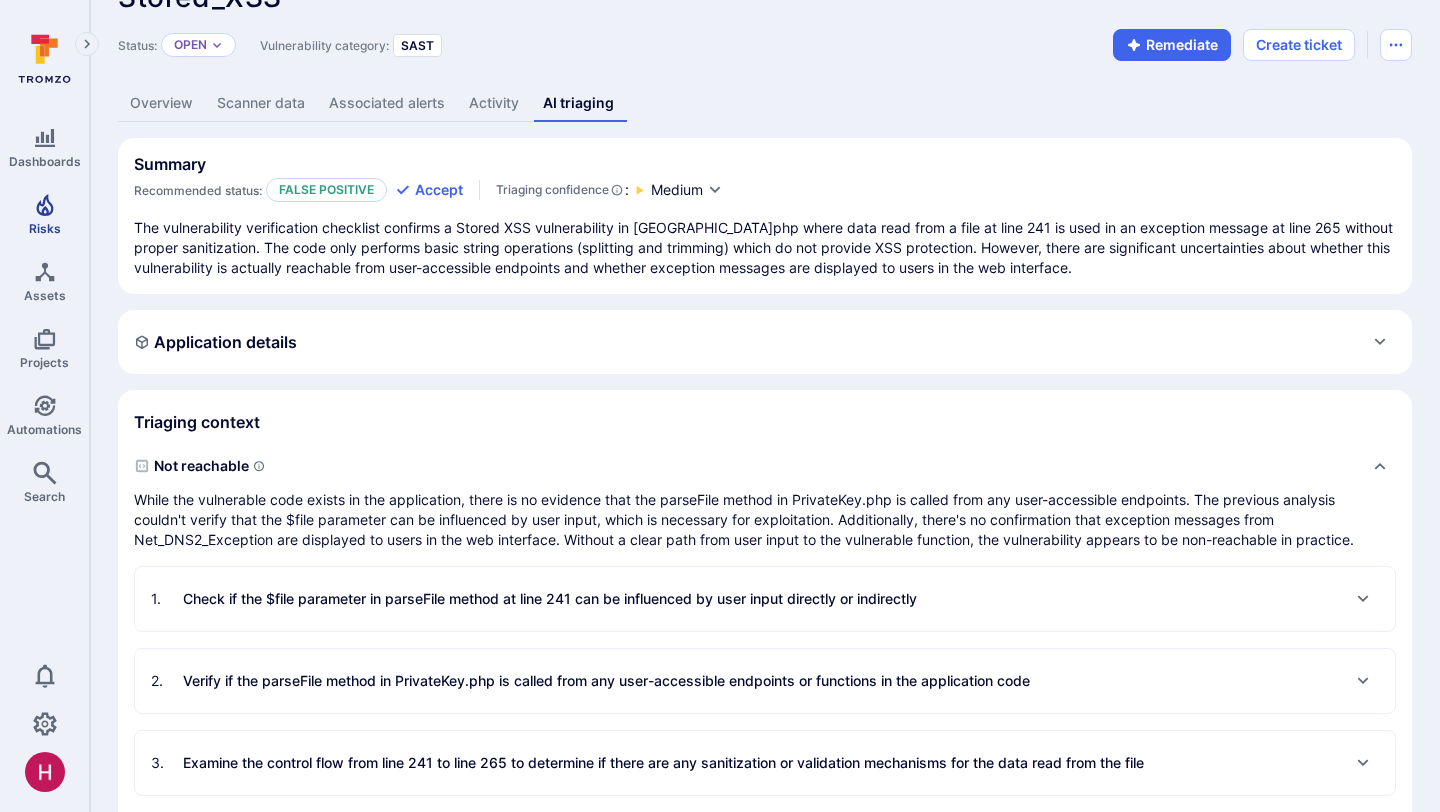click 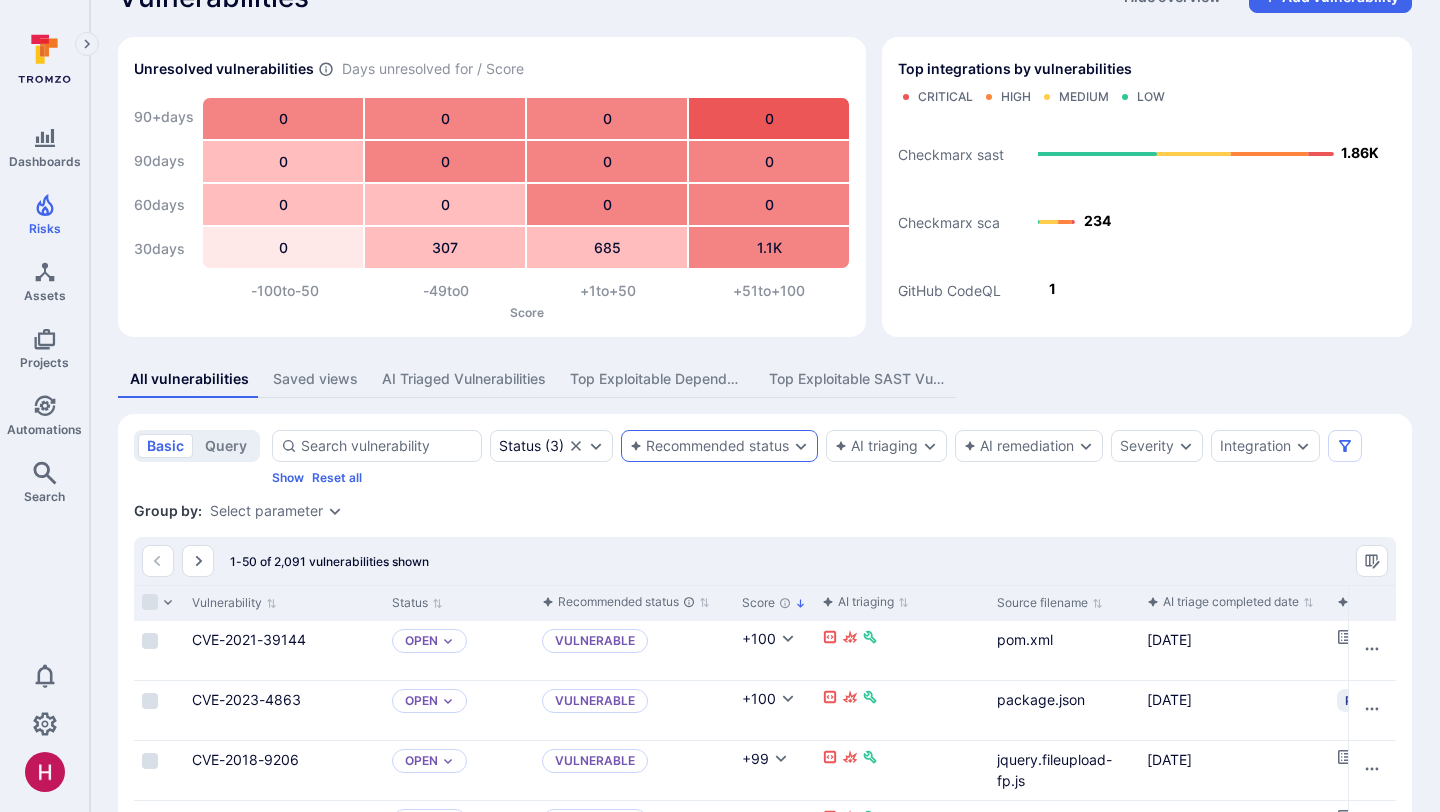 click on "Recommended status" at bounding box center (709, 446) 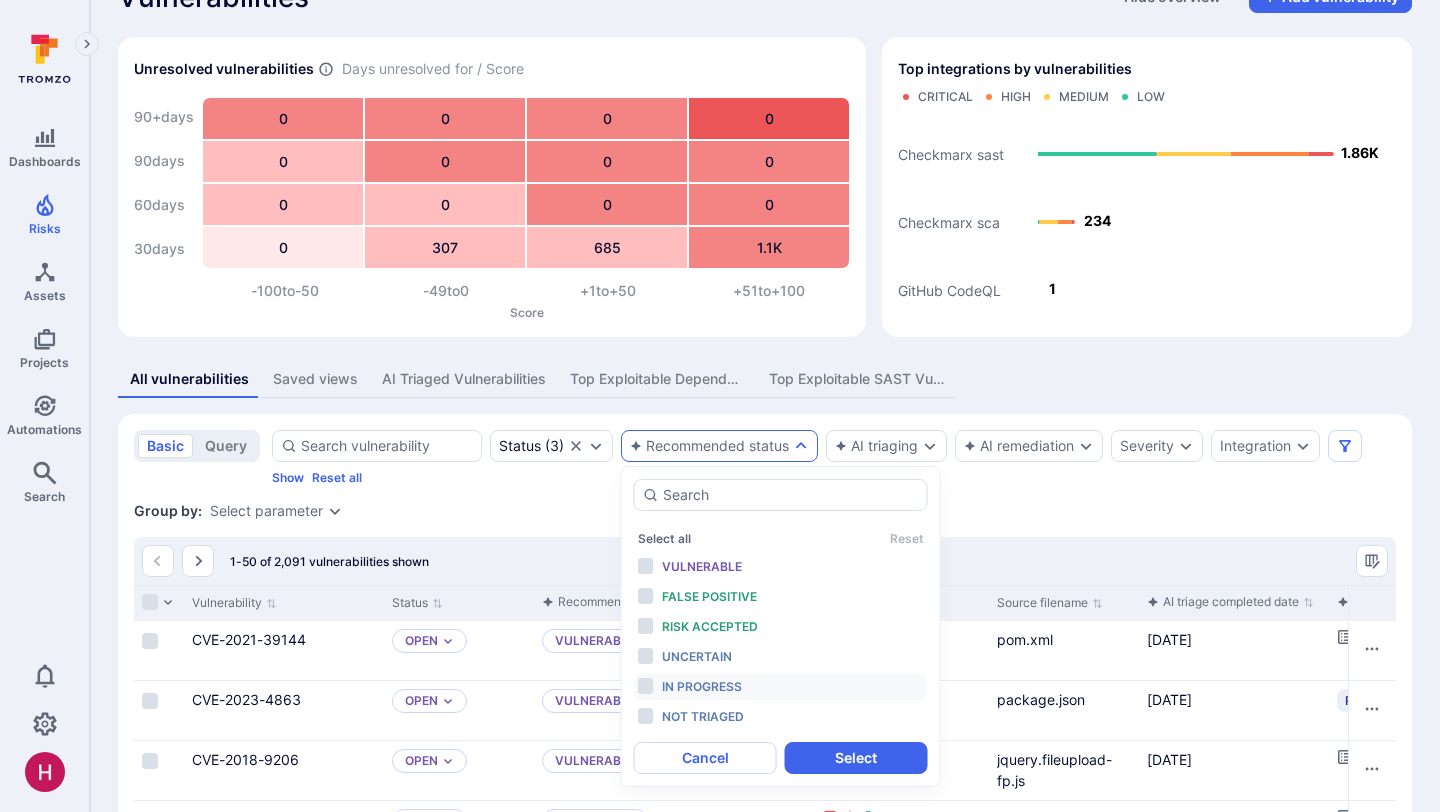 click on "In progress" at bounding box center (702, 686) 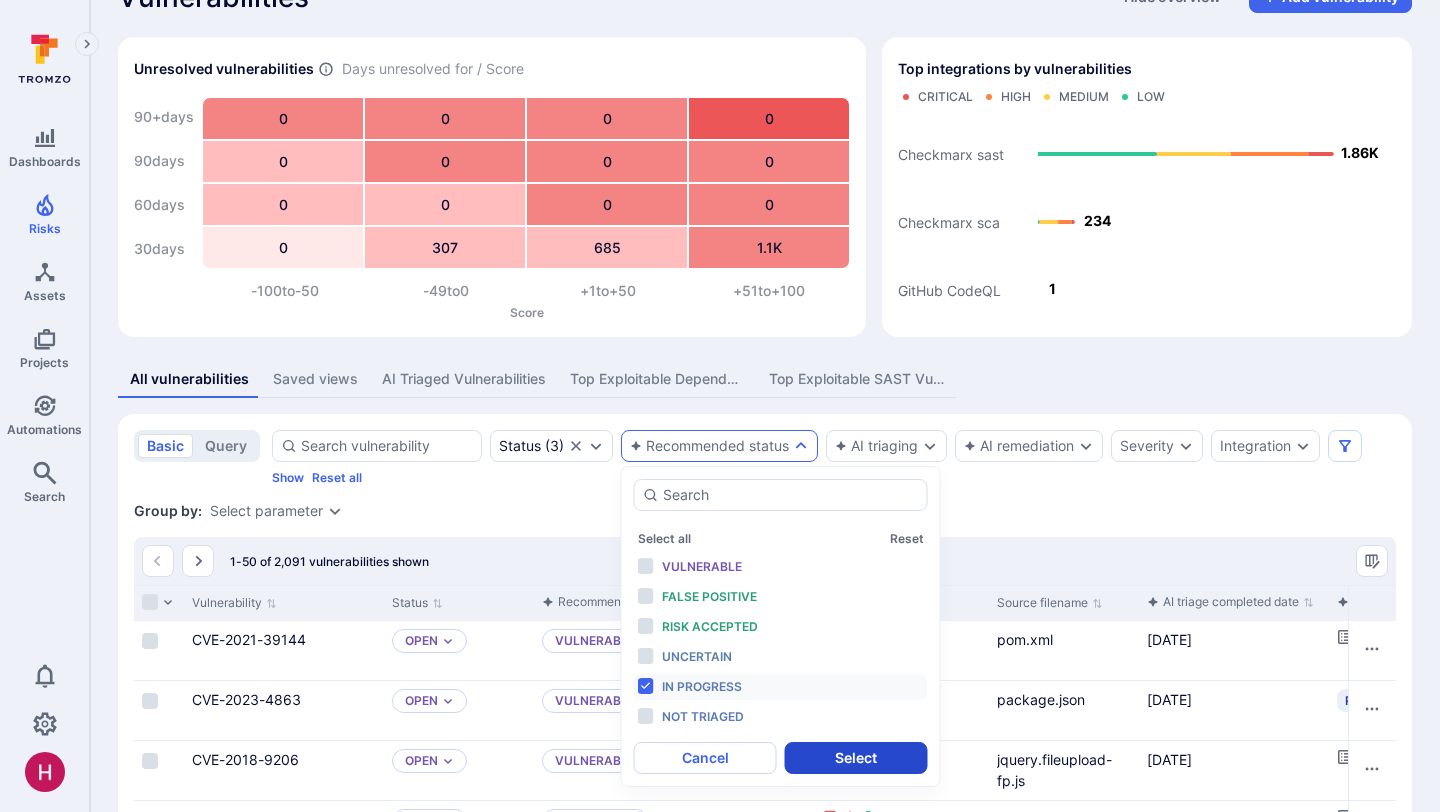 click on "Select" at bounding box center [856, 758] 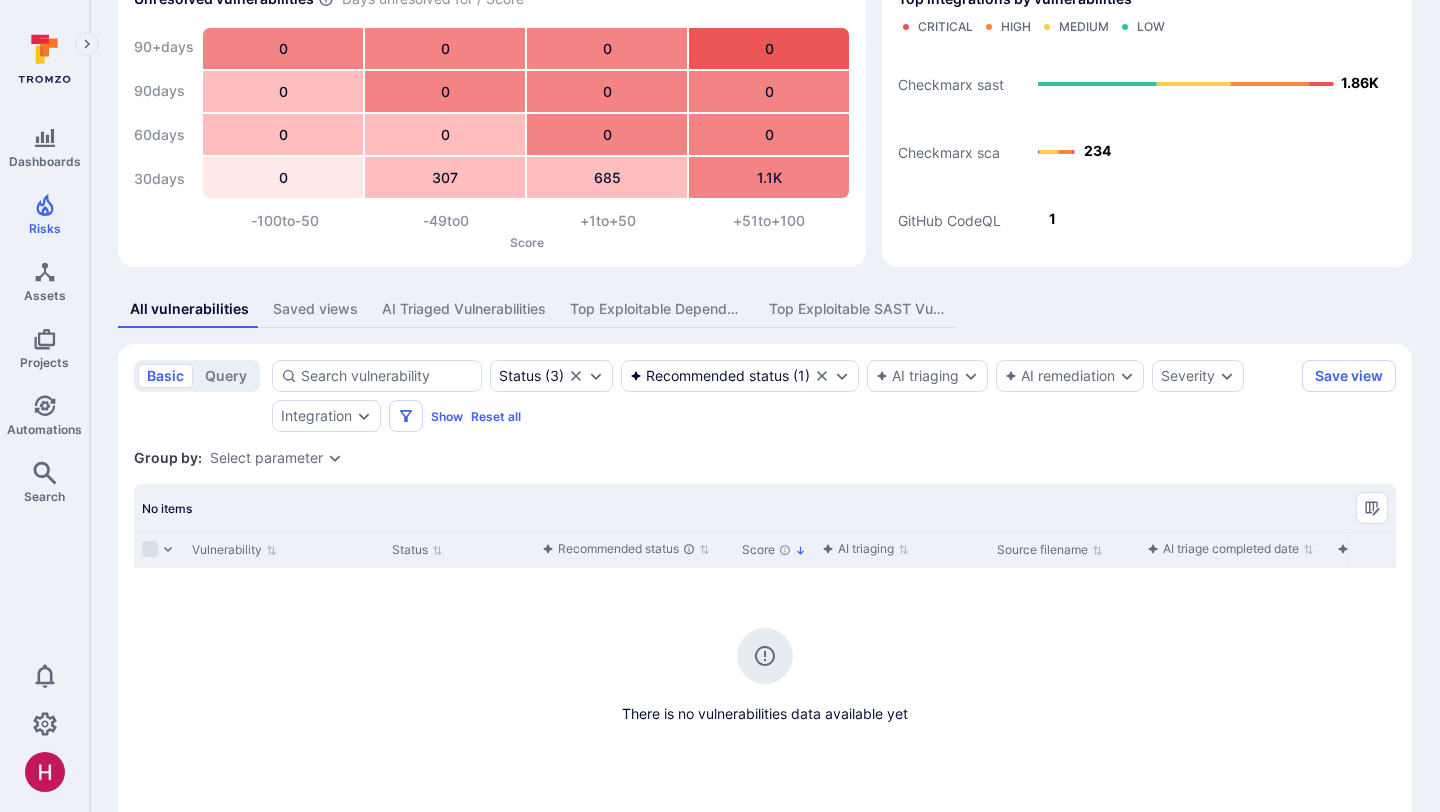 scroll, scrollTop: 128, scrollLeft: 0, axis: vertical 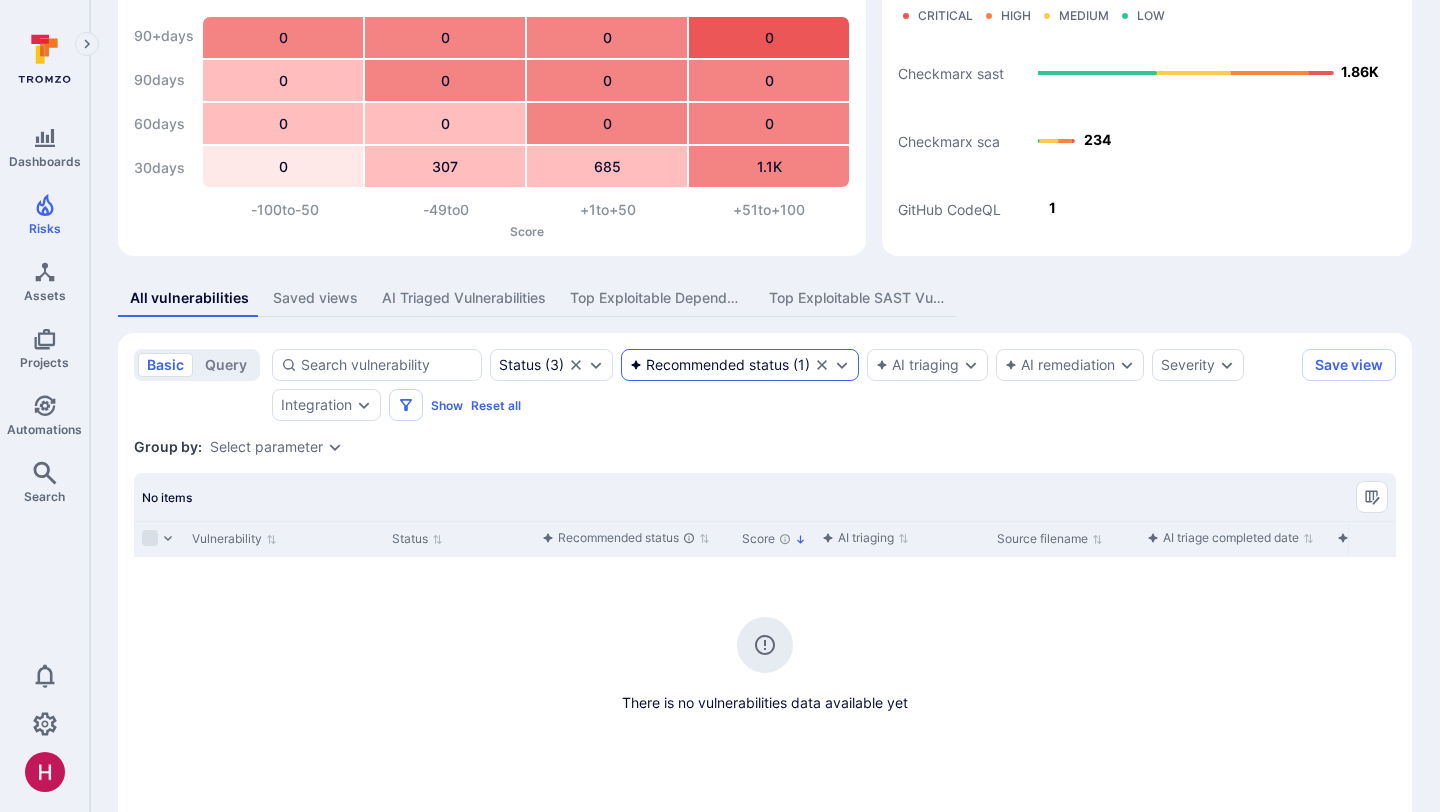 click 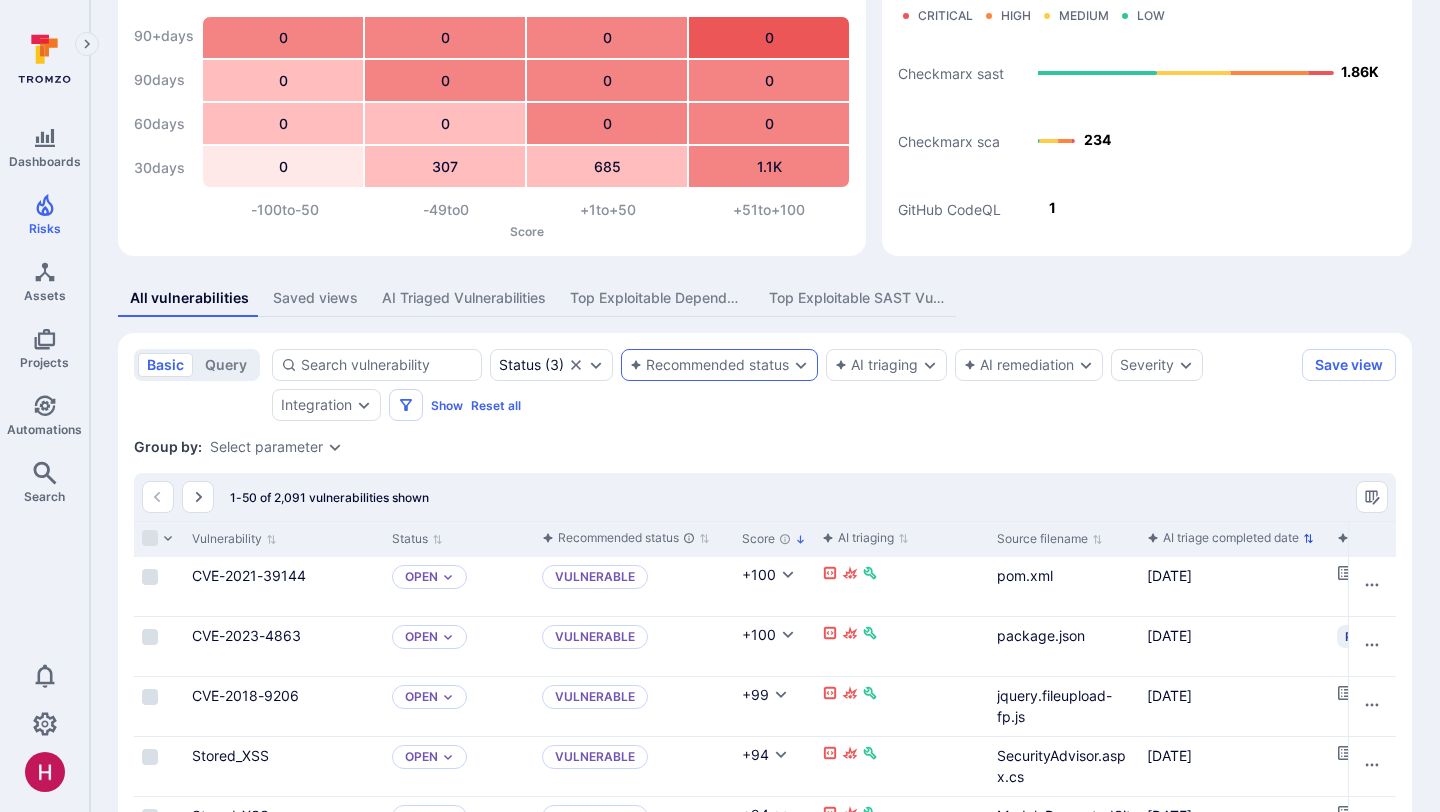 click on "AI triage completed date" at bounding box center [1223, 538] 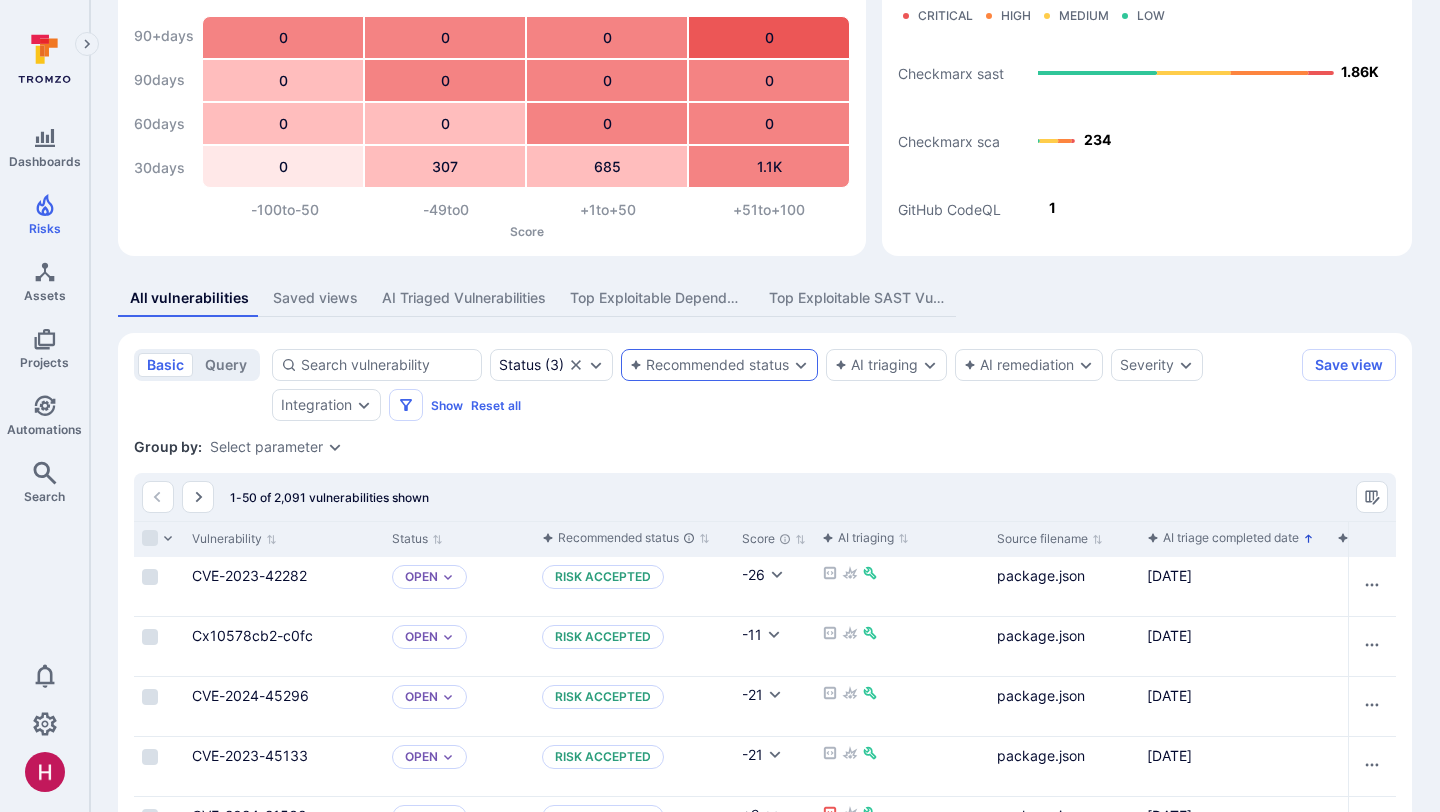 click on "AI triage completed date" at bounding box center (1223, 538) 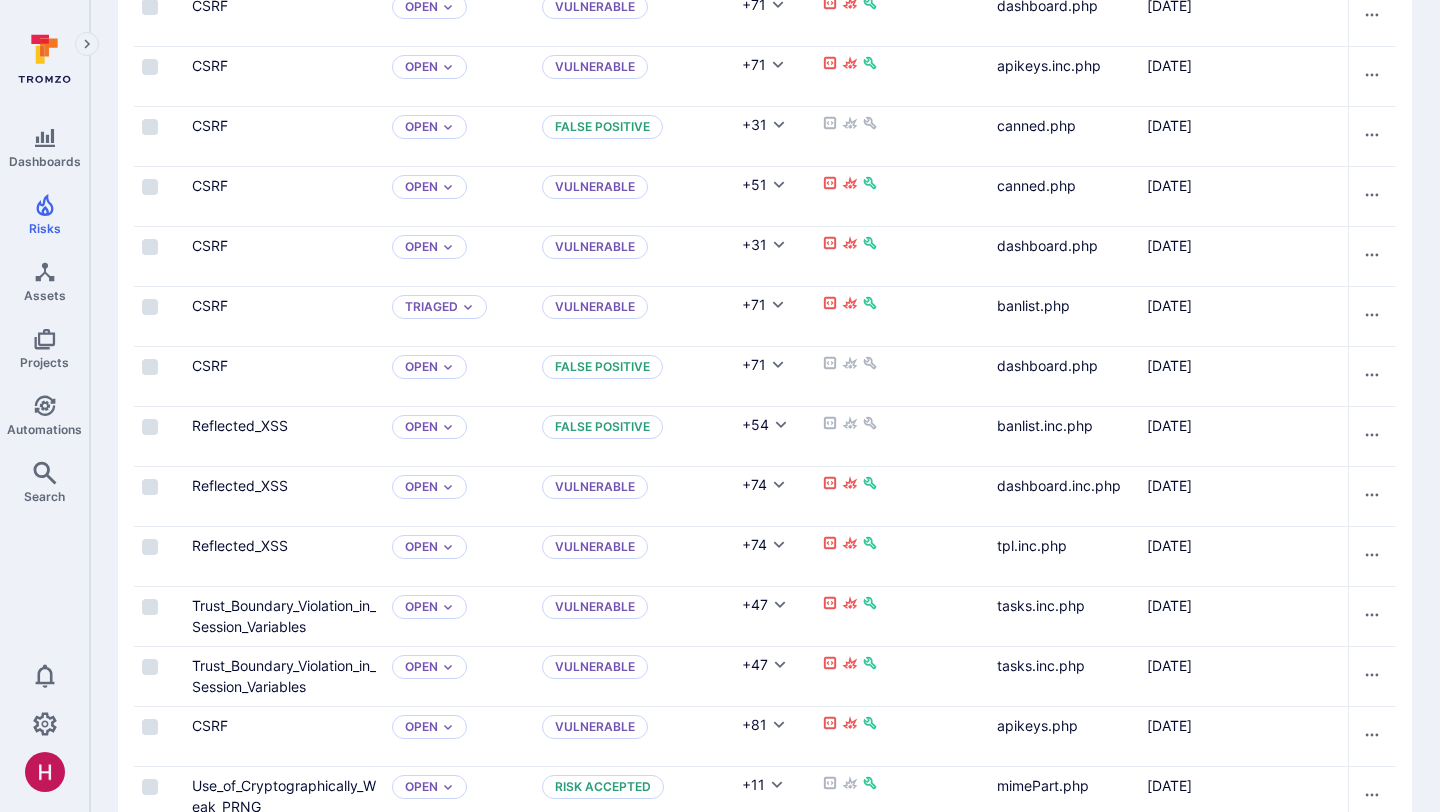 scroll, scrollTop: 1121, scrollLeft: 0, axis: vertical 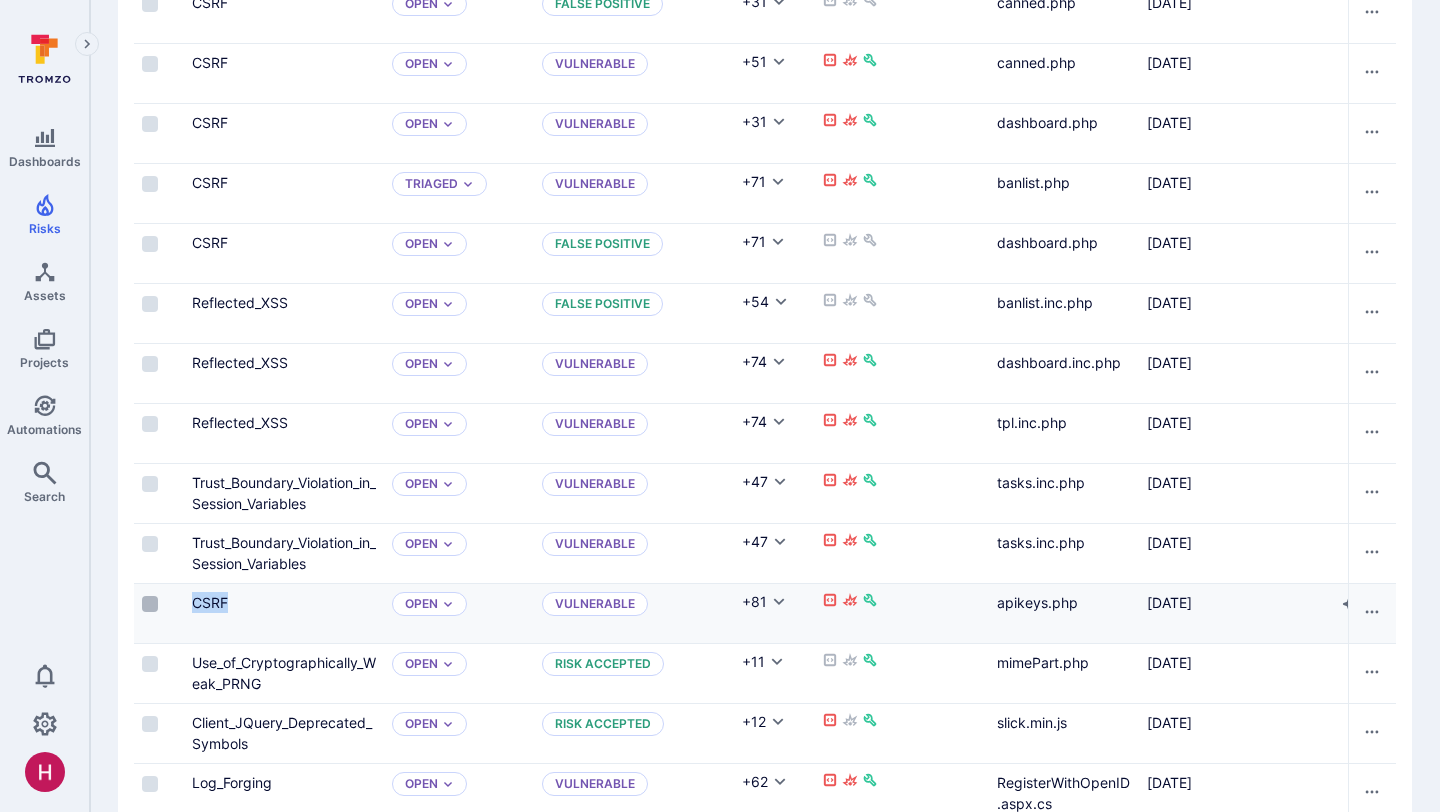 click at bounding box center [150, 604] 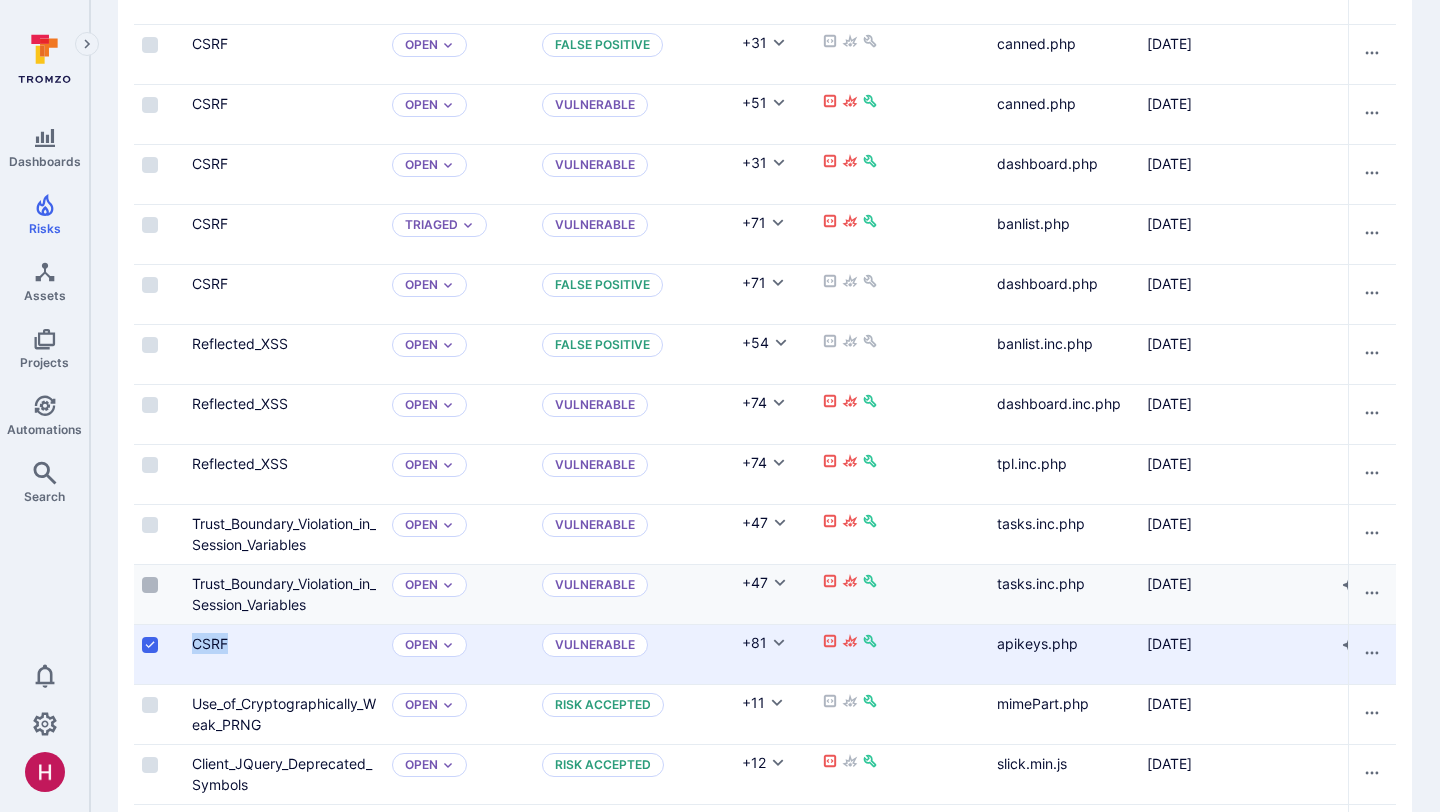 click at bounding box center (150, 585) 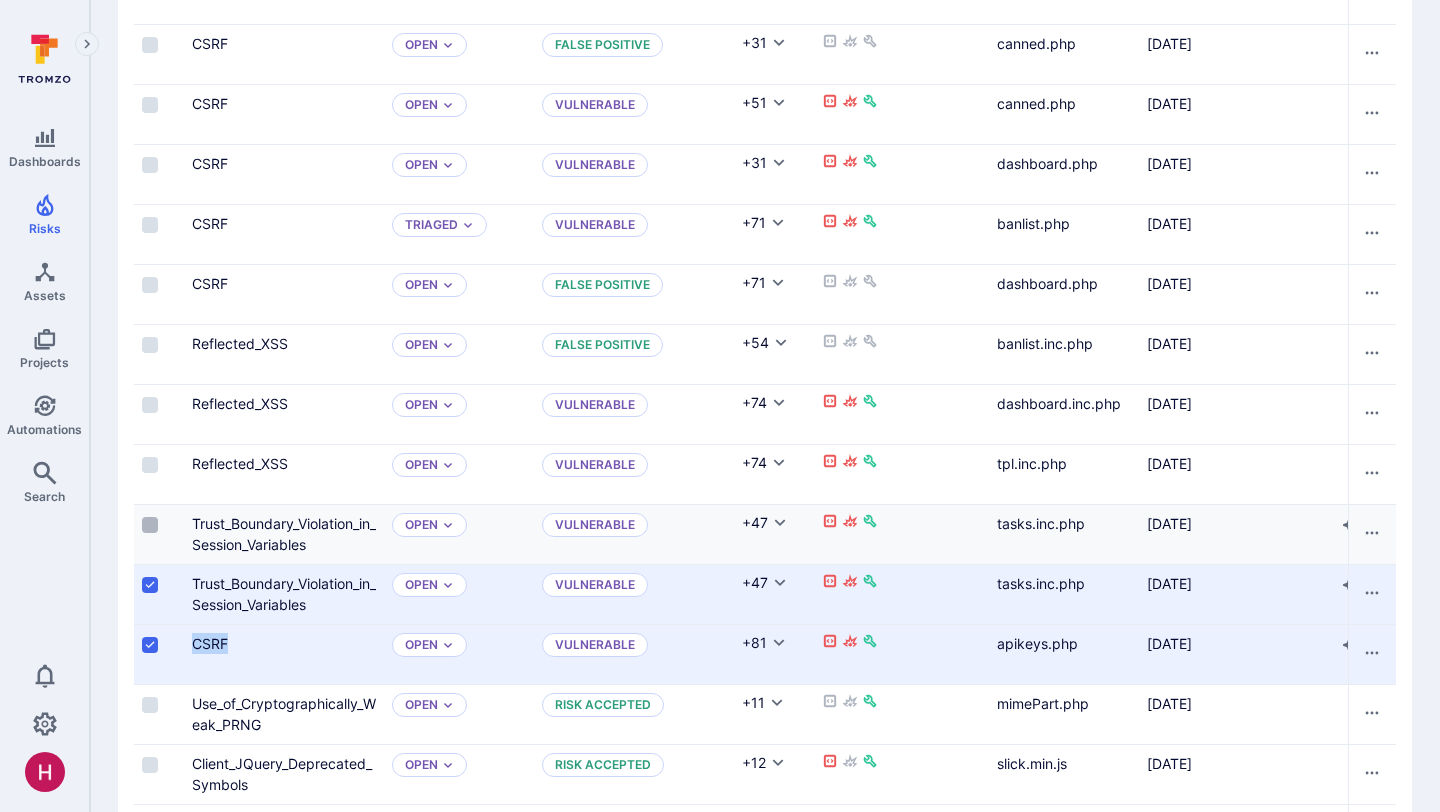 click at bounding box center (150, 525) 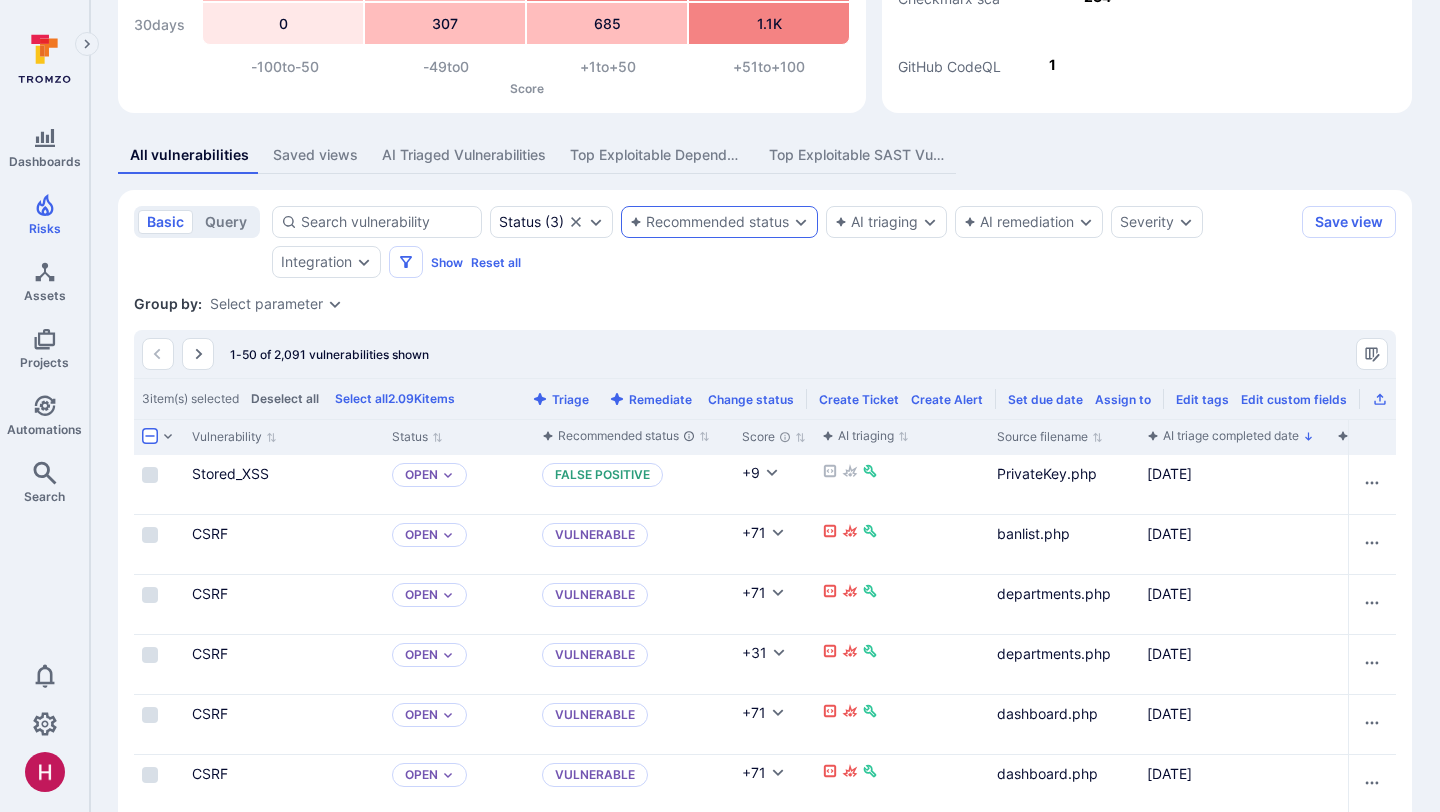 scroll, scrollTop: 0, scrollLeft: 0, axis: both 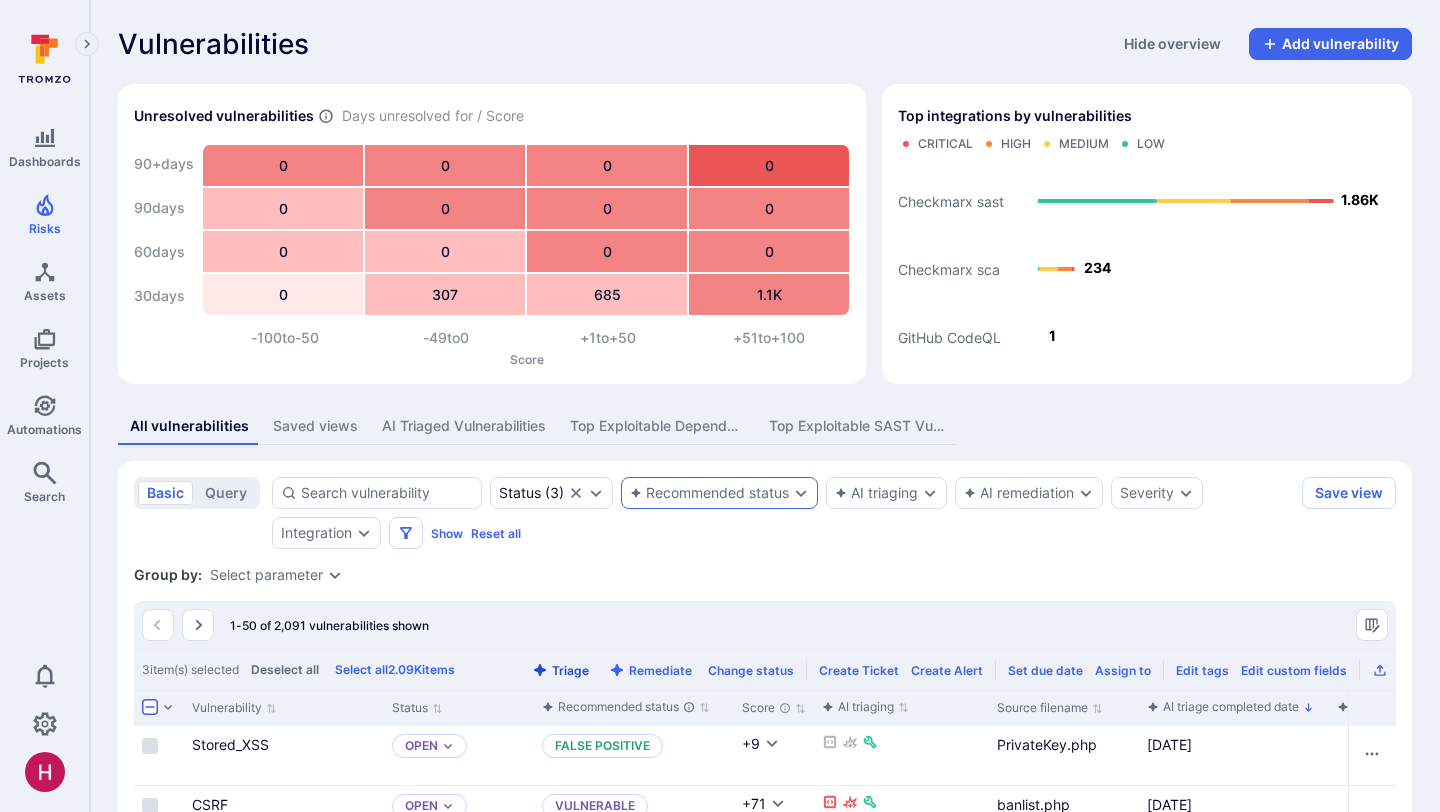 click on "Triage" at bounding box center [560, 670] 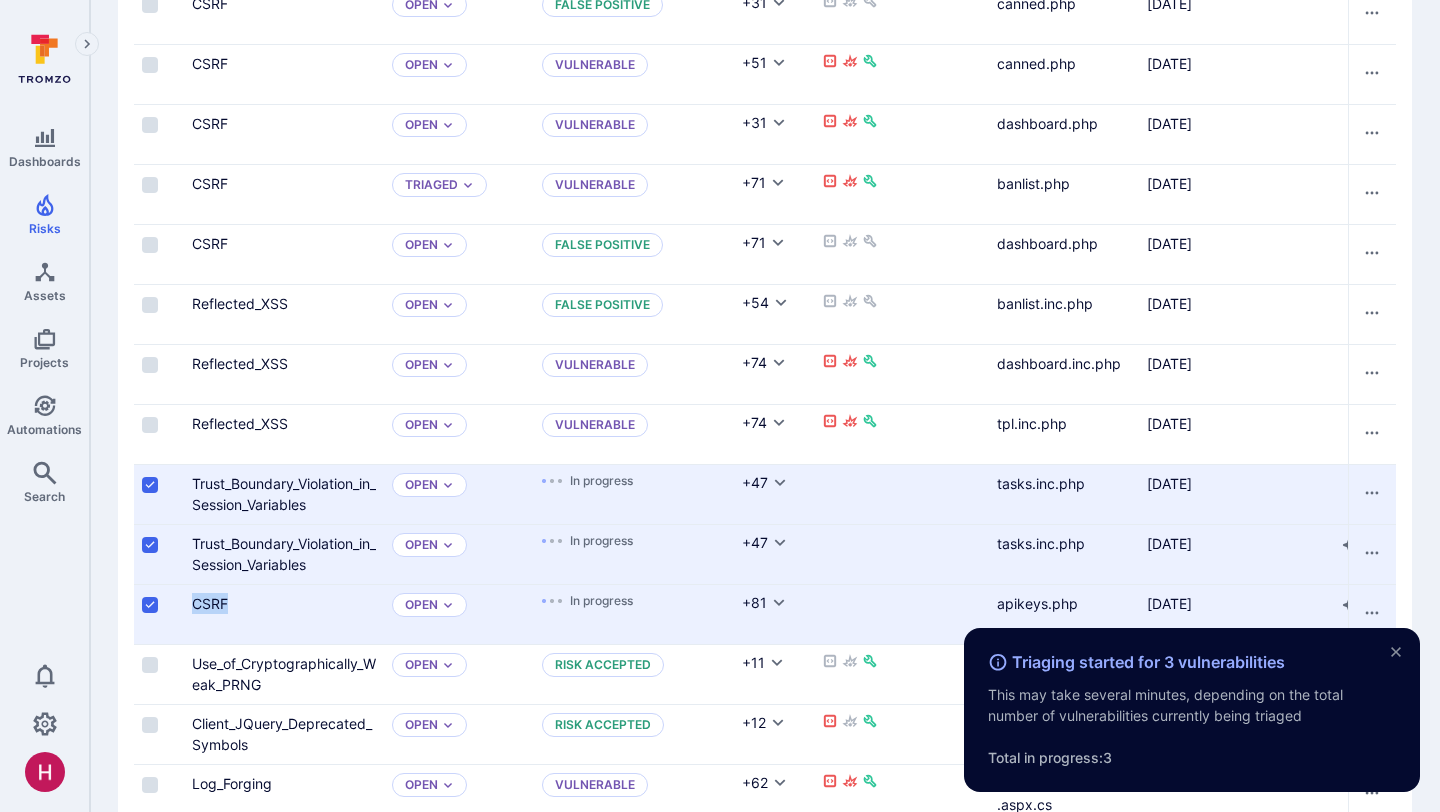 scroll, scrollTop: 1186, scrollLeft: 0, axis: vertical 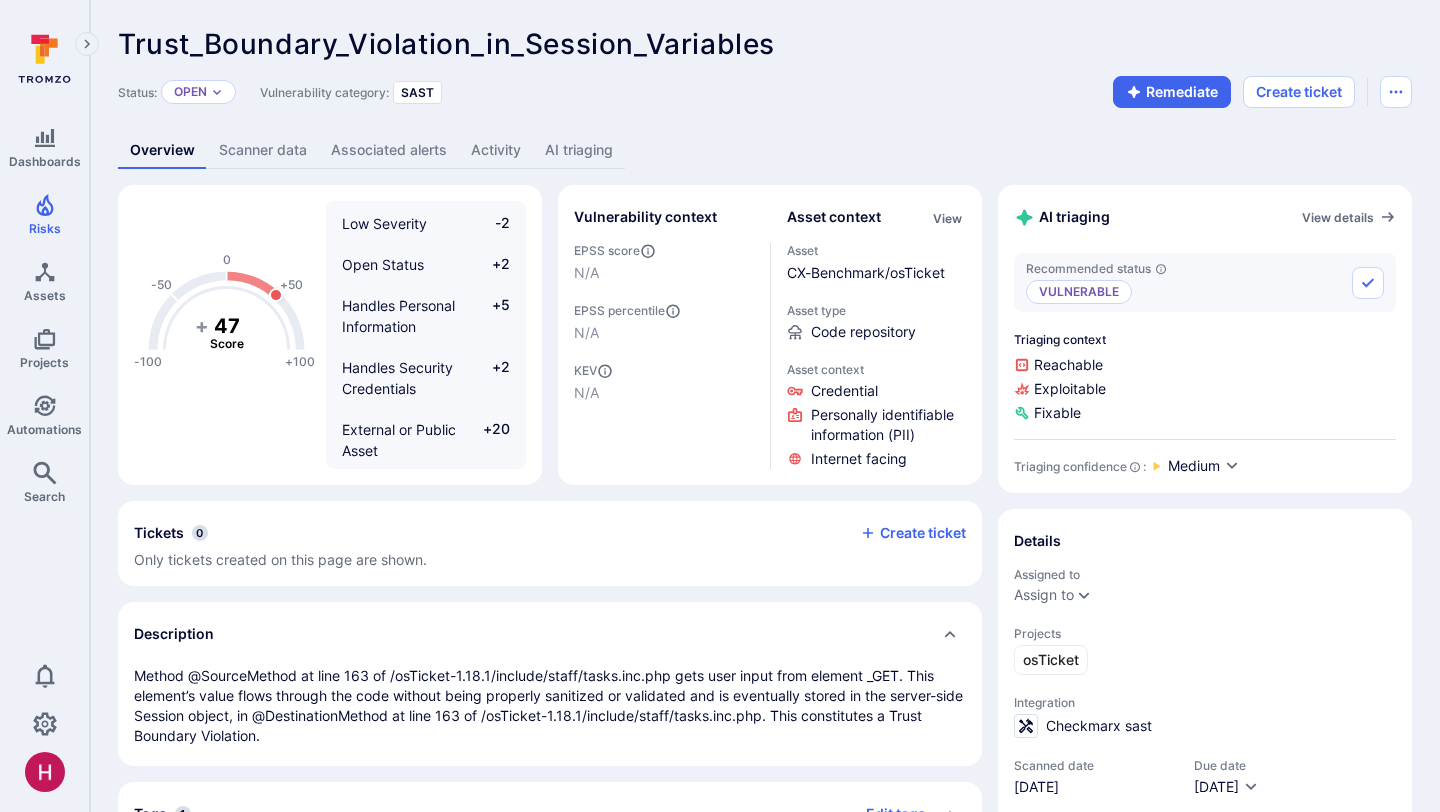 click on "AI triaging" at bounding box center [579, 150] 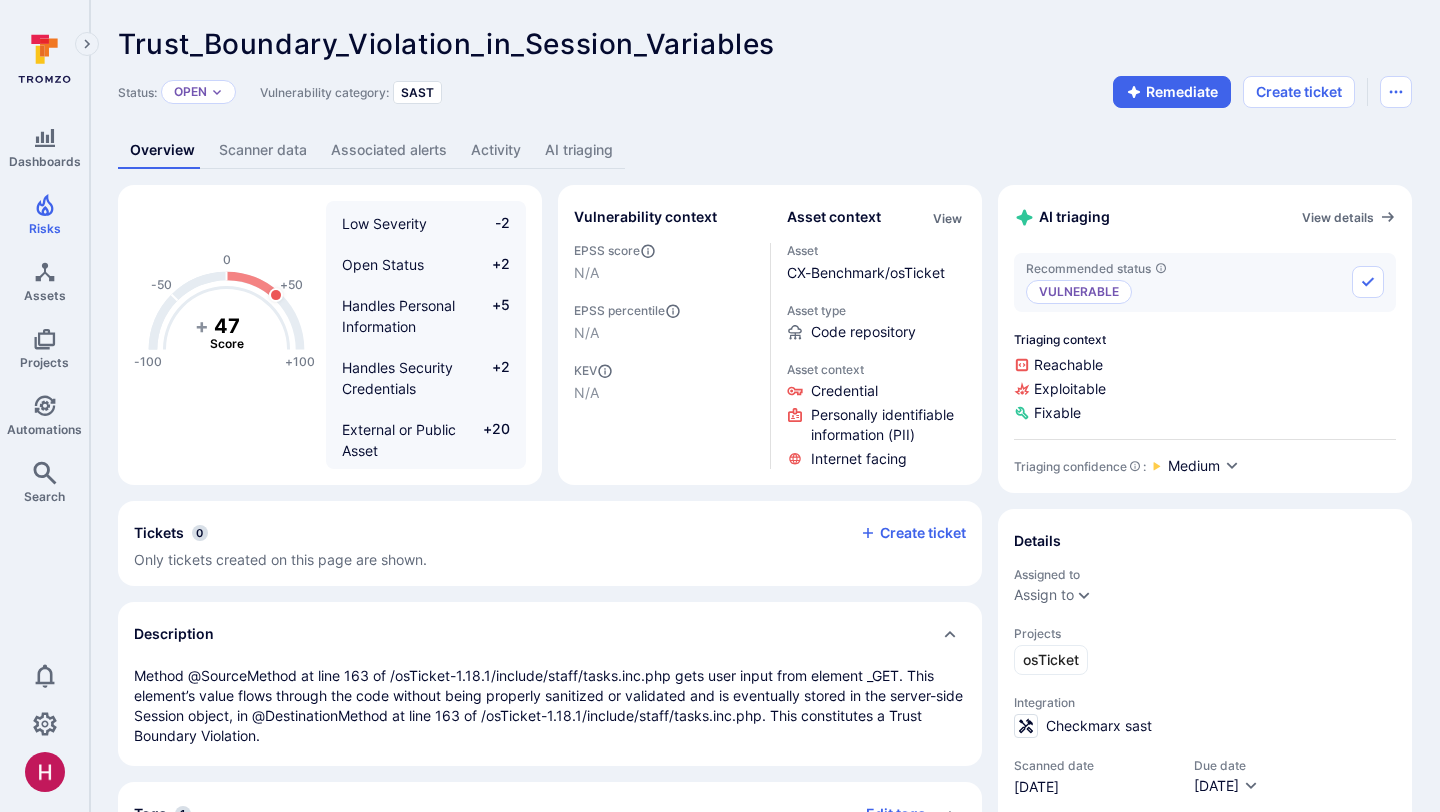 scroll, scrollTop: 0, scrollLeft: 0, axis: both 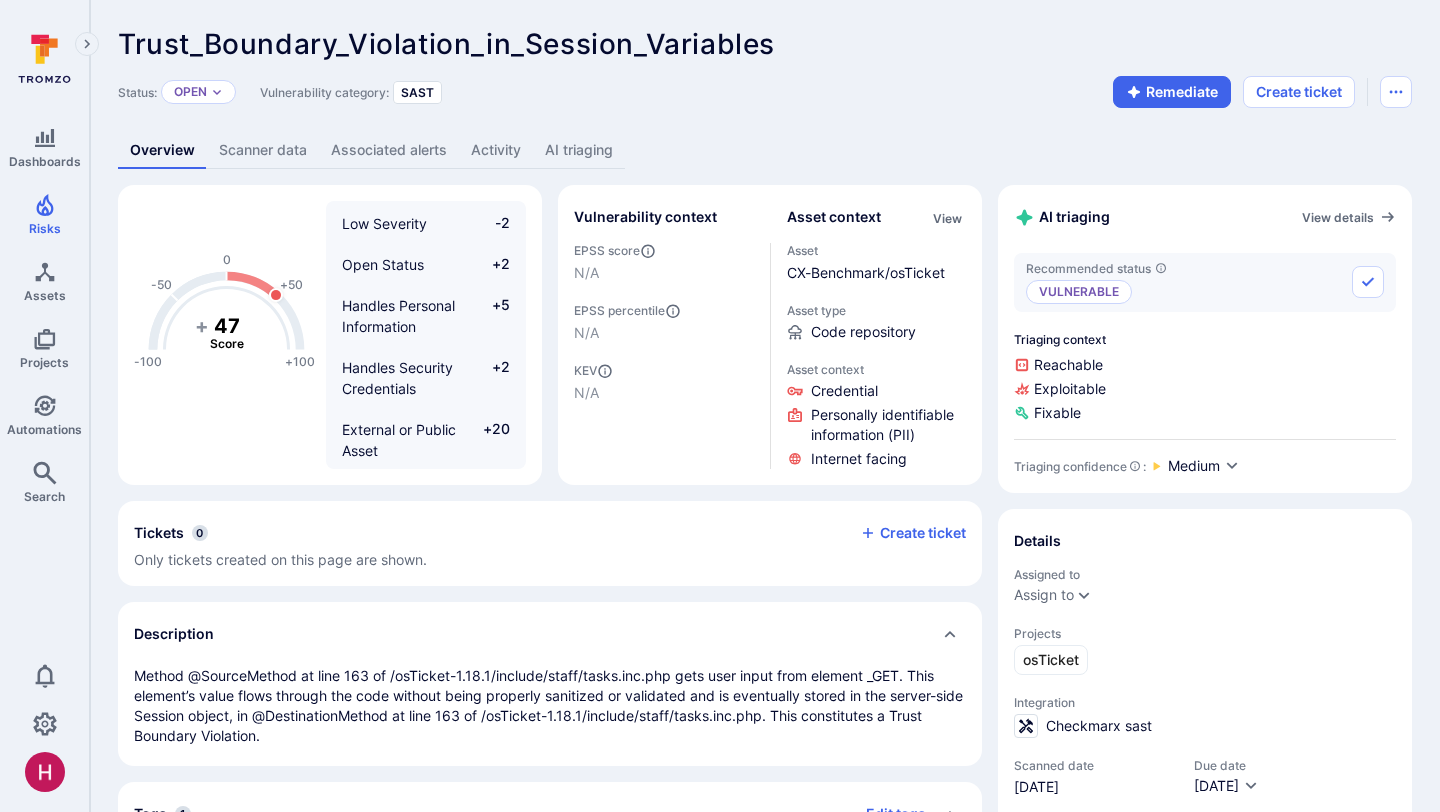 click on "AI triaging" at bounding box center [579, 150] 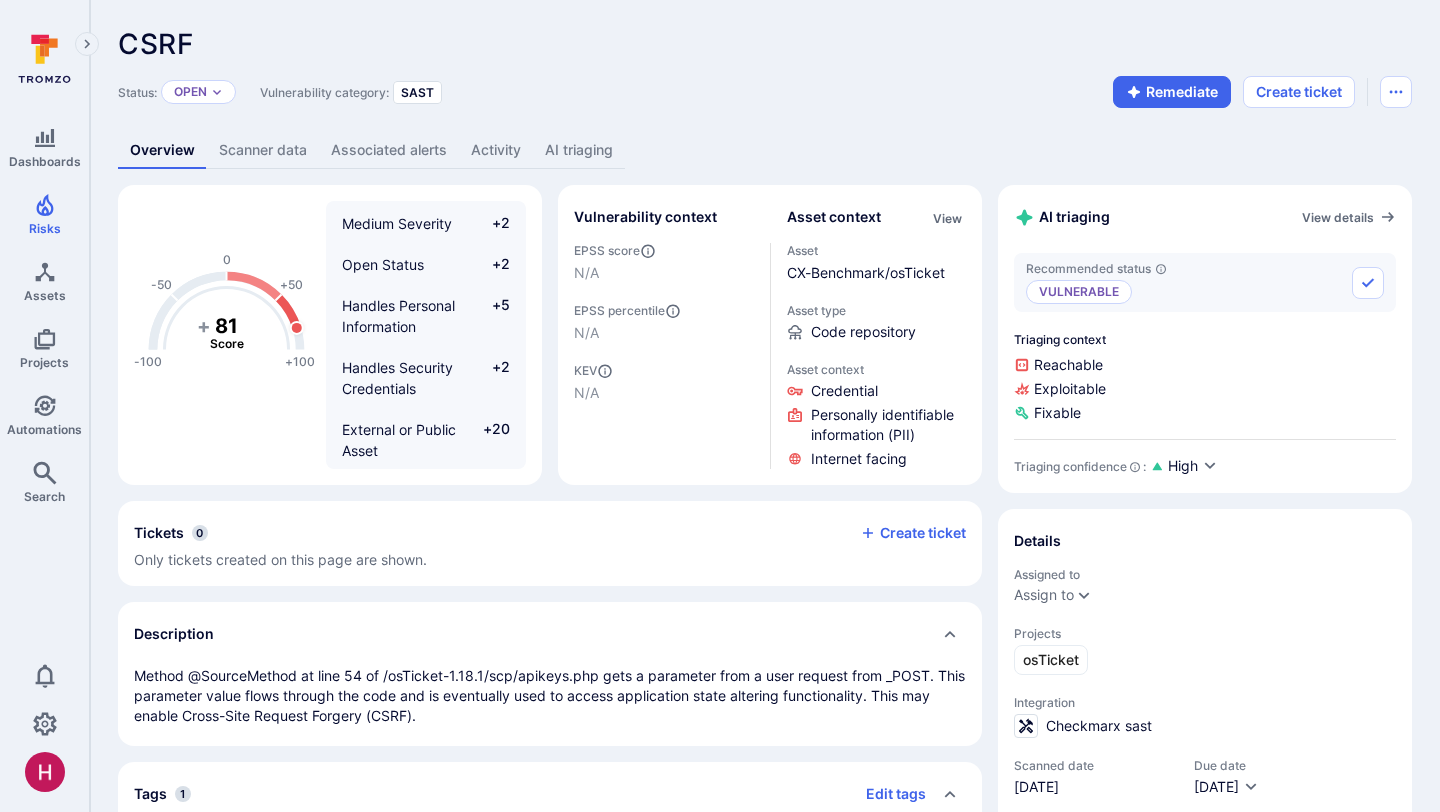 scroll, scrollTop: 0, scrollLeft: 0, axis: both 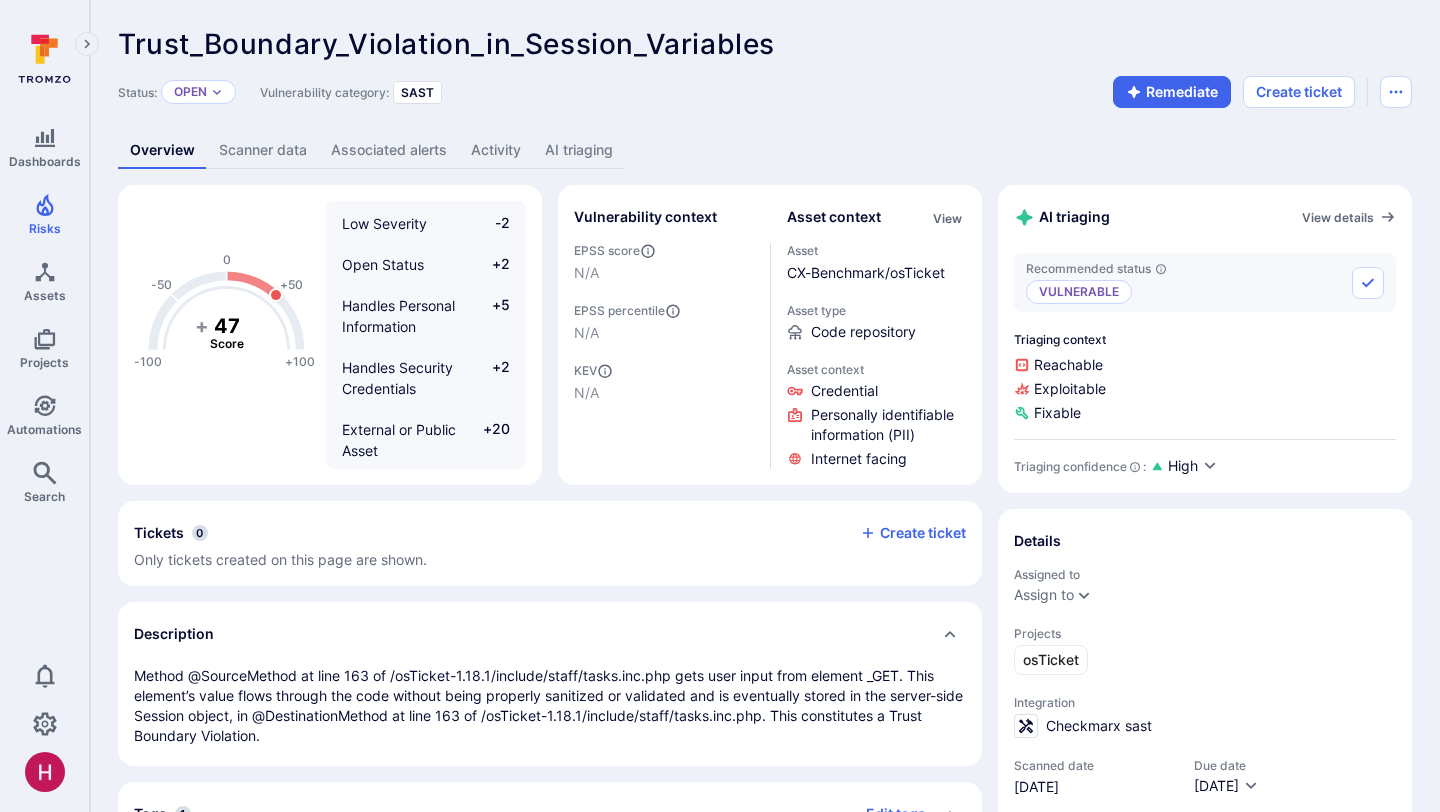 click on "AI triaging" at bounding box center [579, 150] 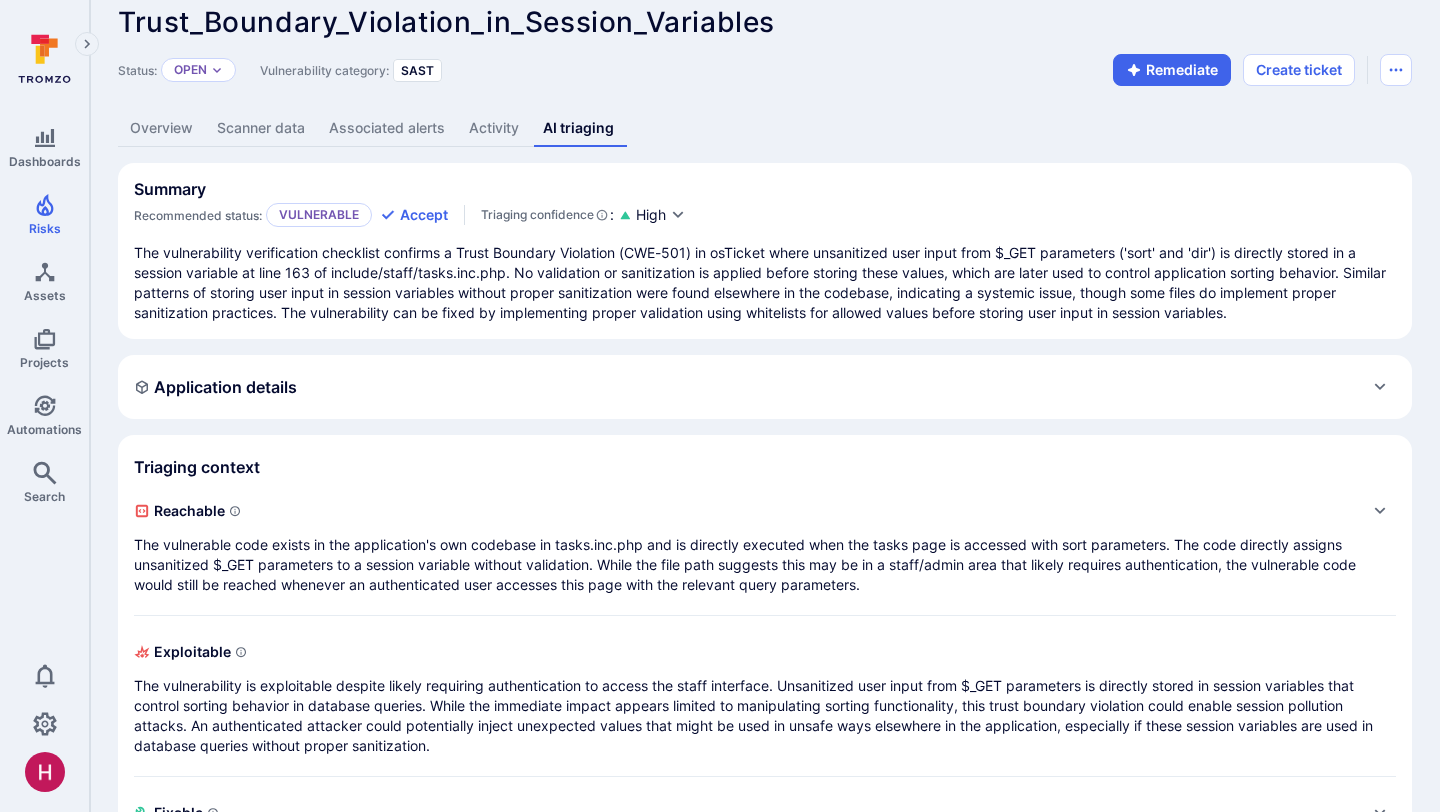 scroll, scrollTop: 0, scrollLeft: 0, axis: both 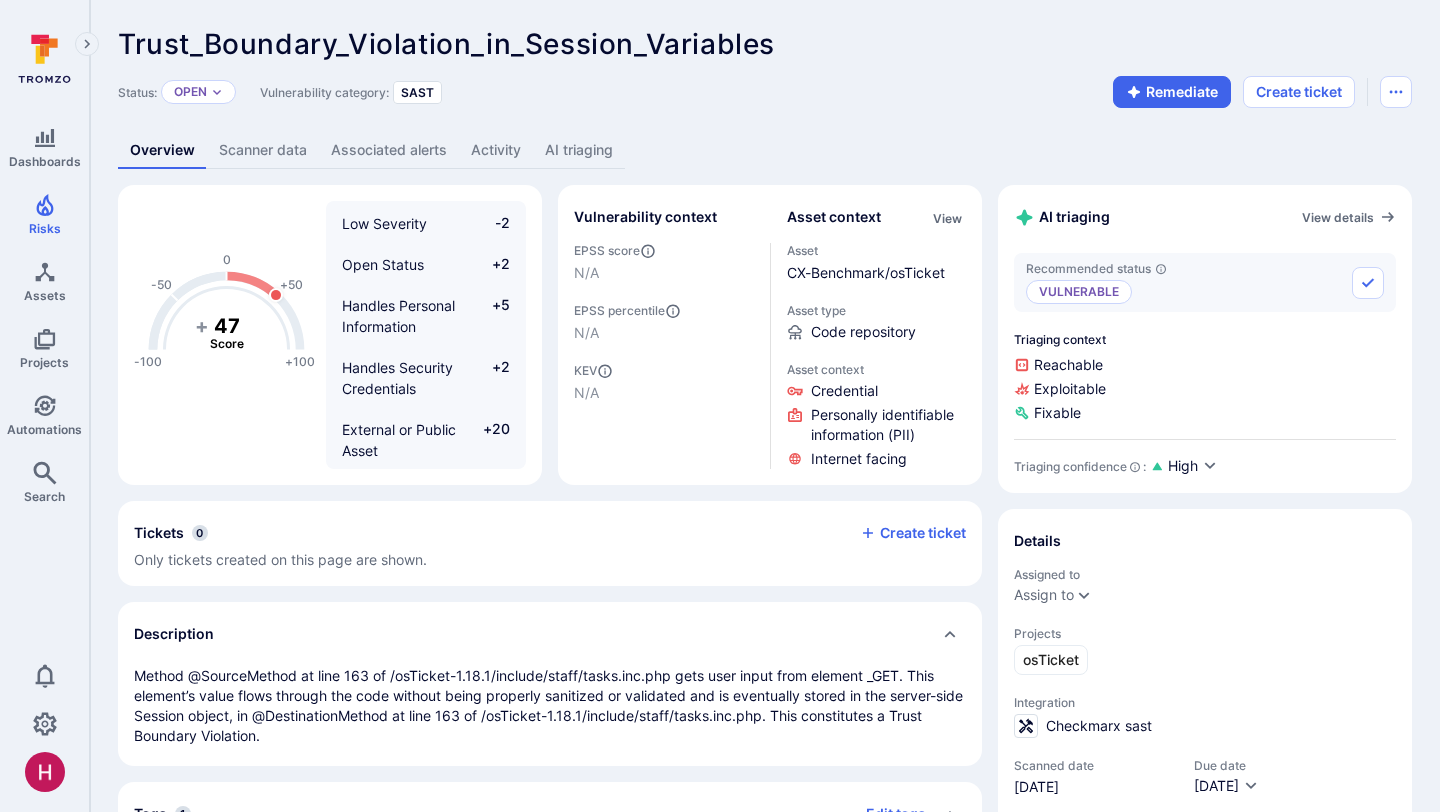 click on "AI triaging" at bounding box center [579, 150] 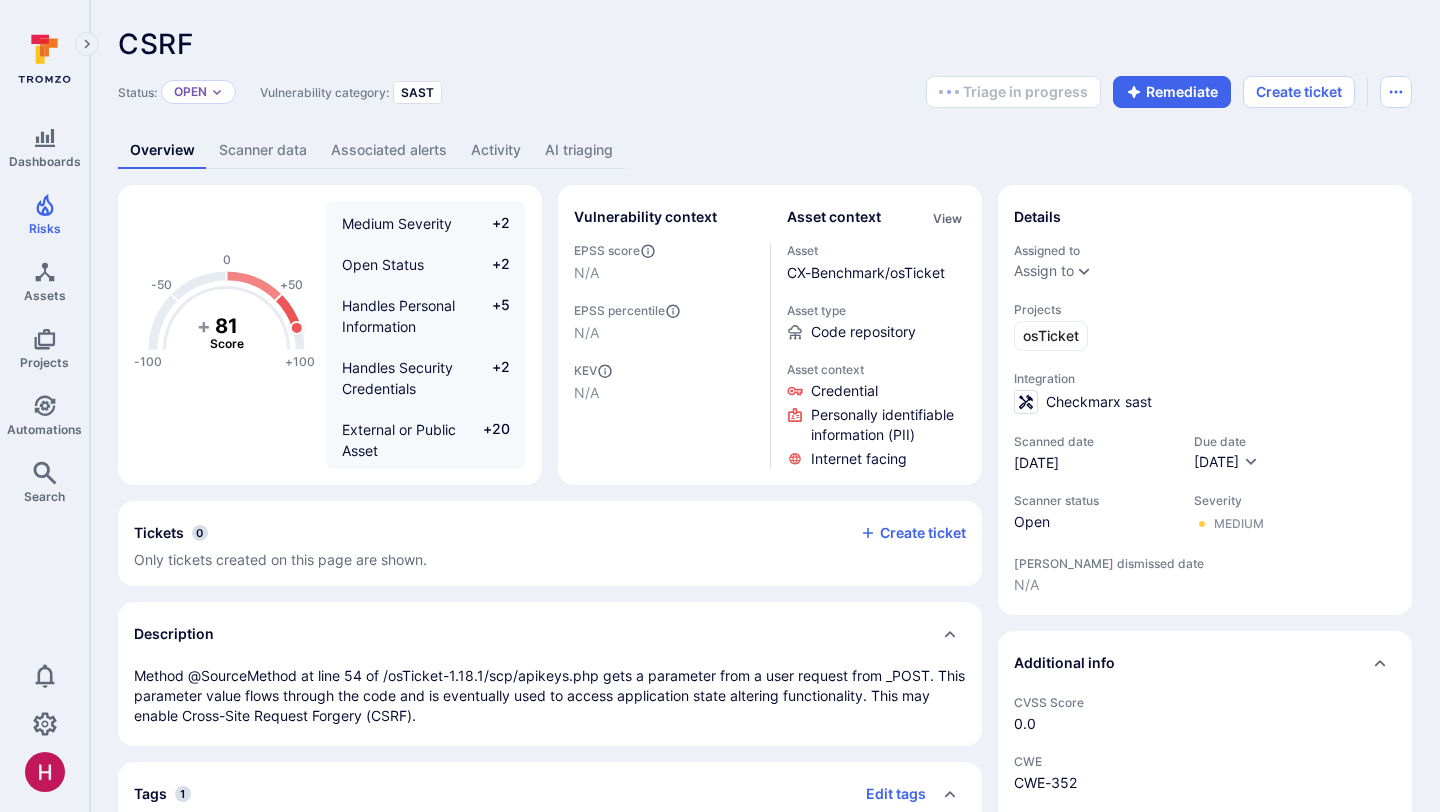 scroll, scrollTop: 0, scrollLeft: 0, axis: both 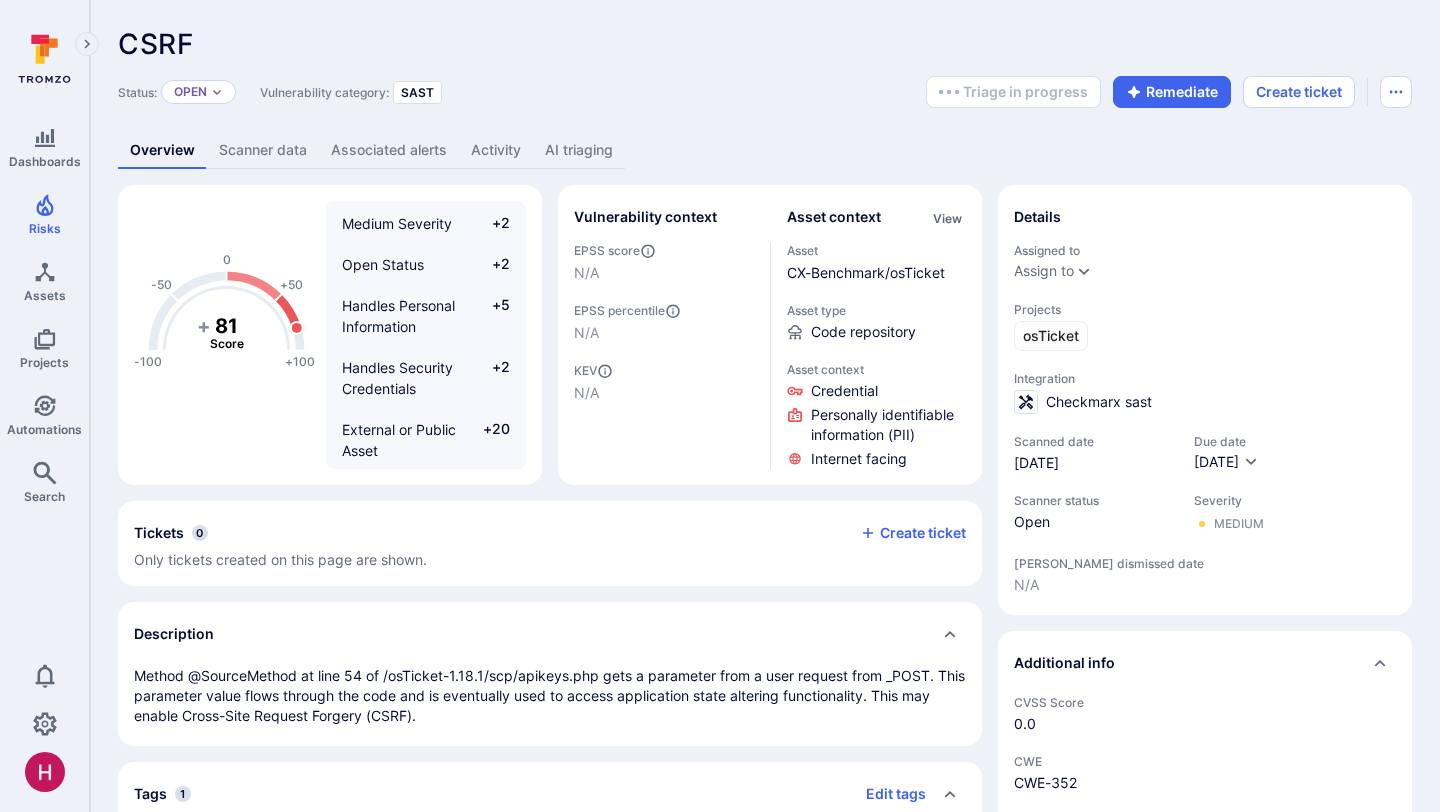 click on "AI triaging" at bounding box center (579, 150) 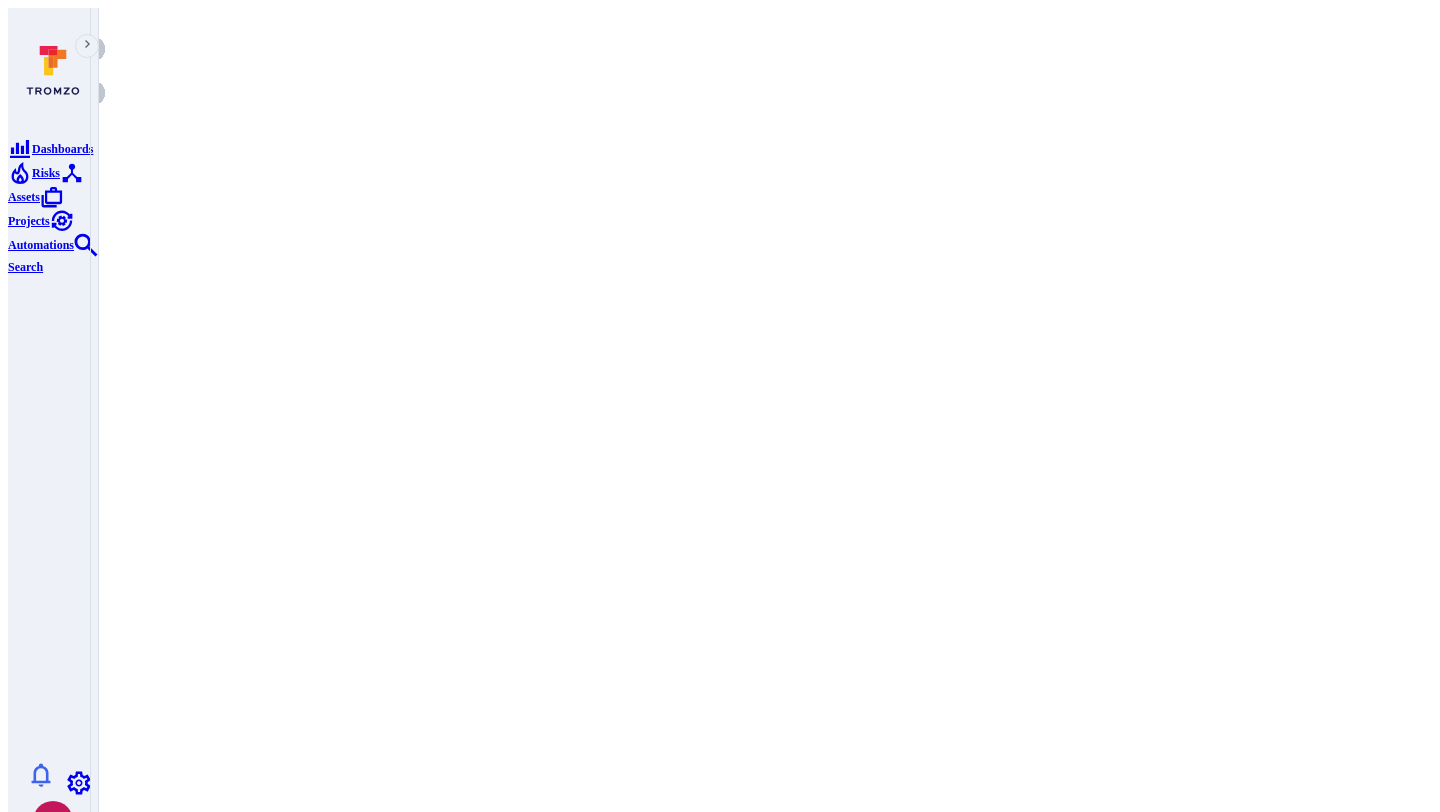 scroll, scrollTop: 0, scrollLeft: 0, axis: both 